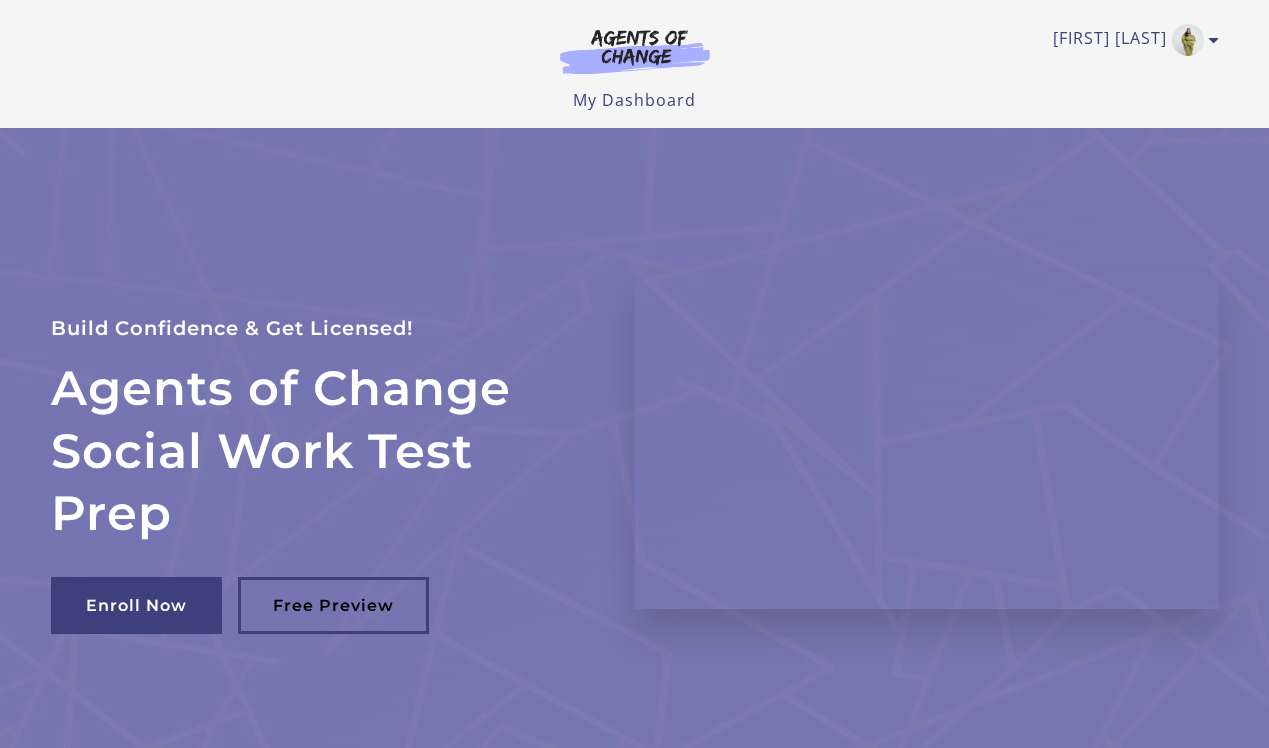 scroll, scrollTop: 0, scrollLeft: 0, axis: both 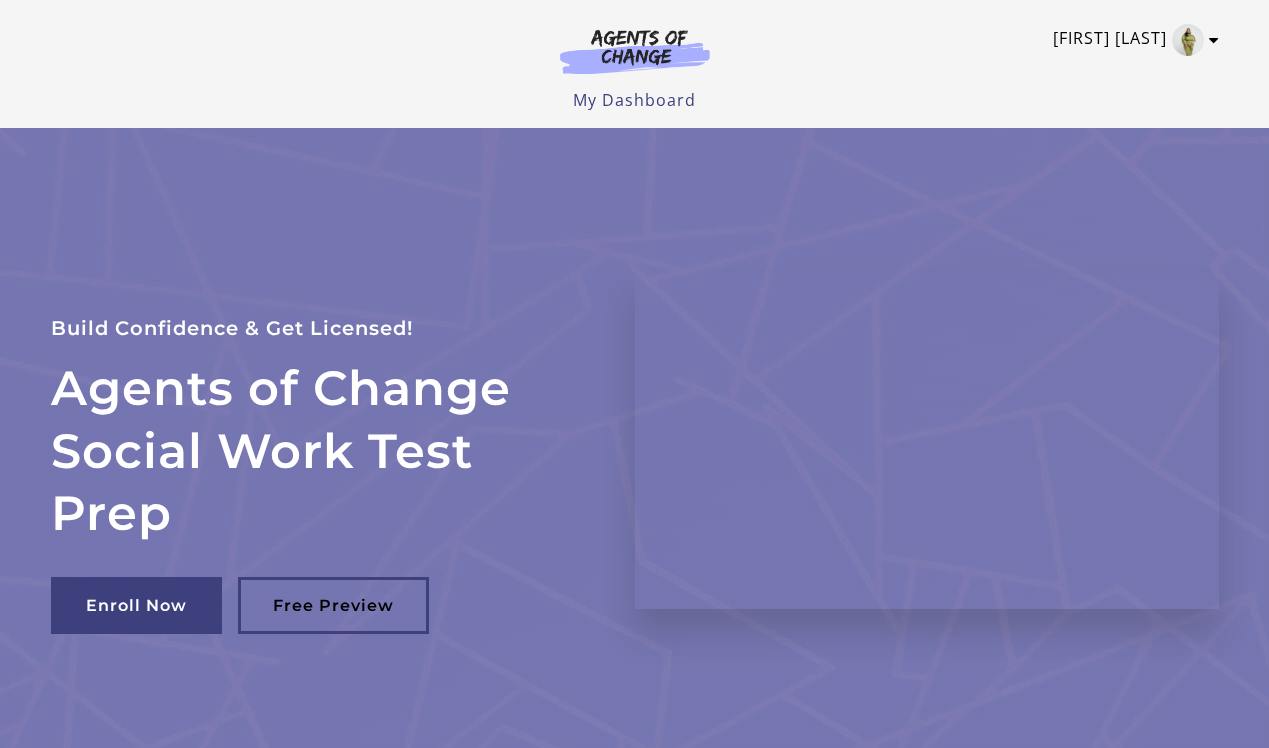 click at bounding box center [1188, 40] 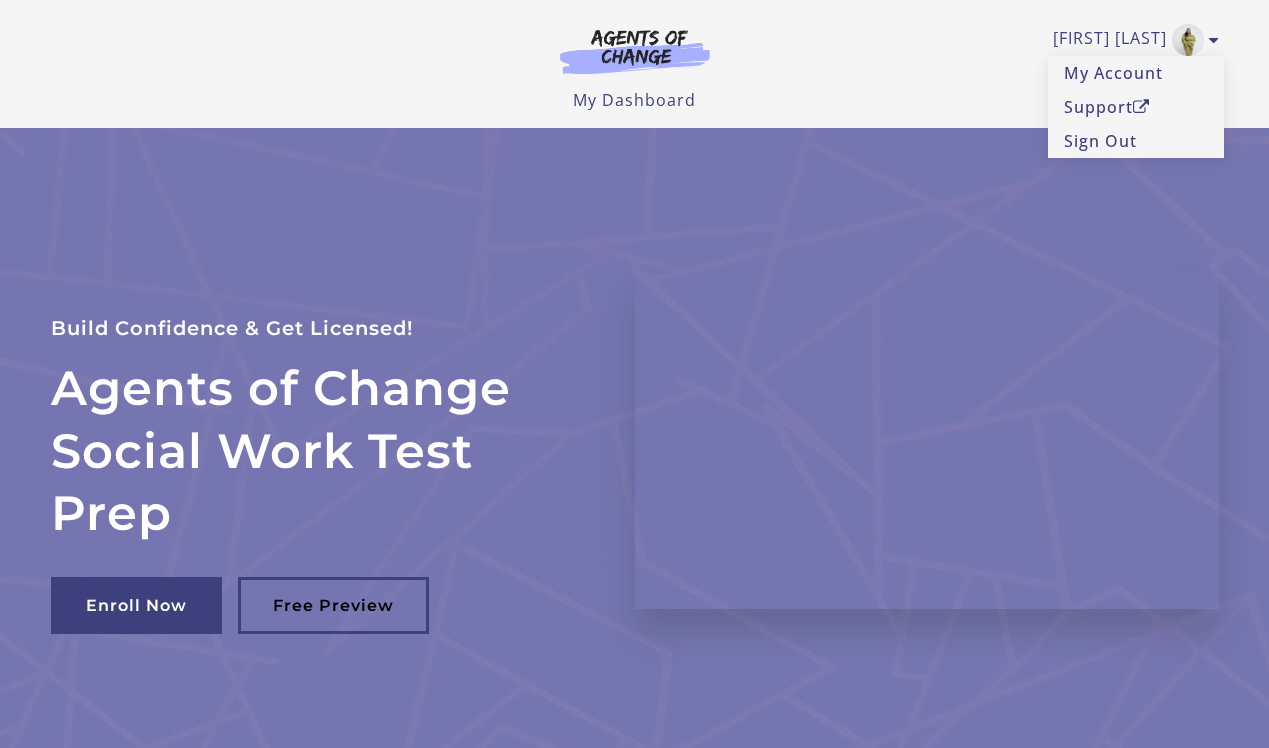 click on "My Dashboard
My Account
Support
Sign Out" at bounding box center (635, 100) 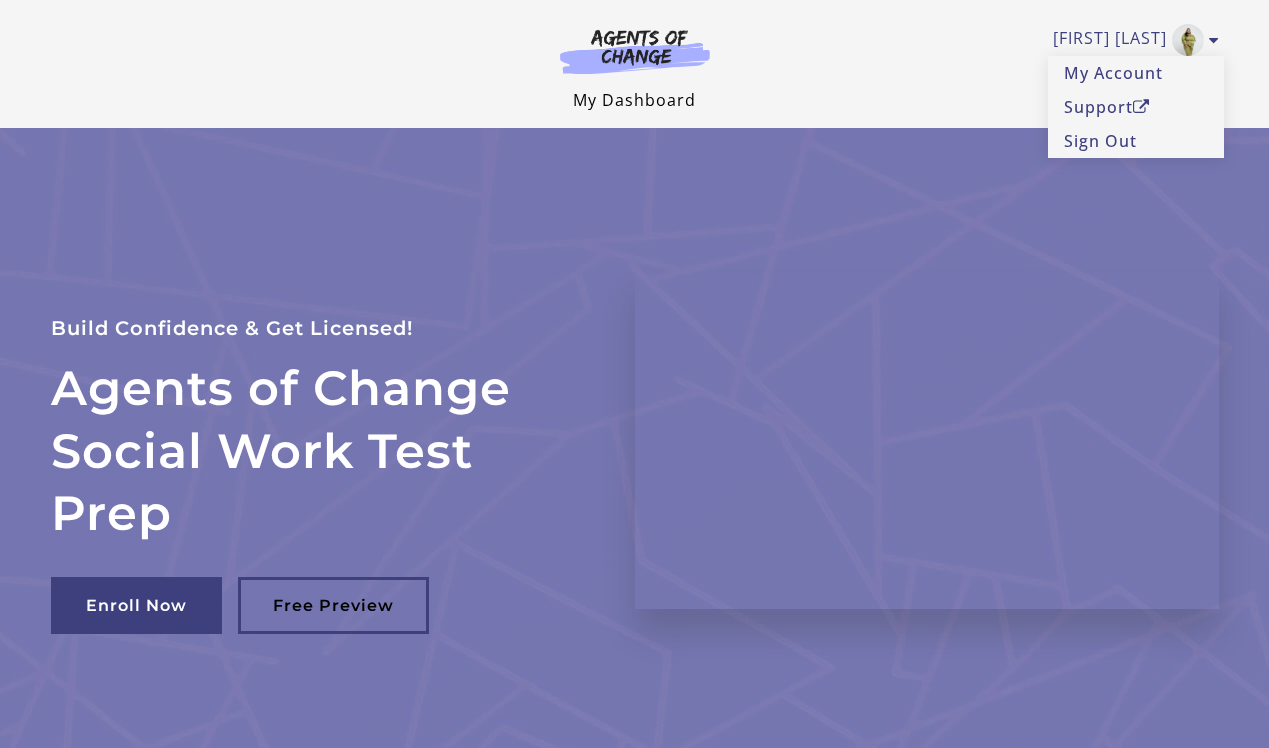 click on "My Dashboard" at bounding box center (634, 100) 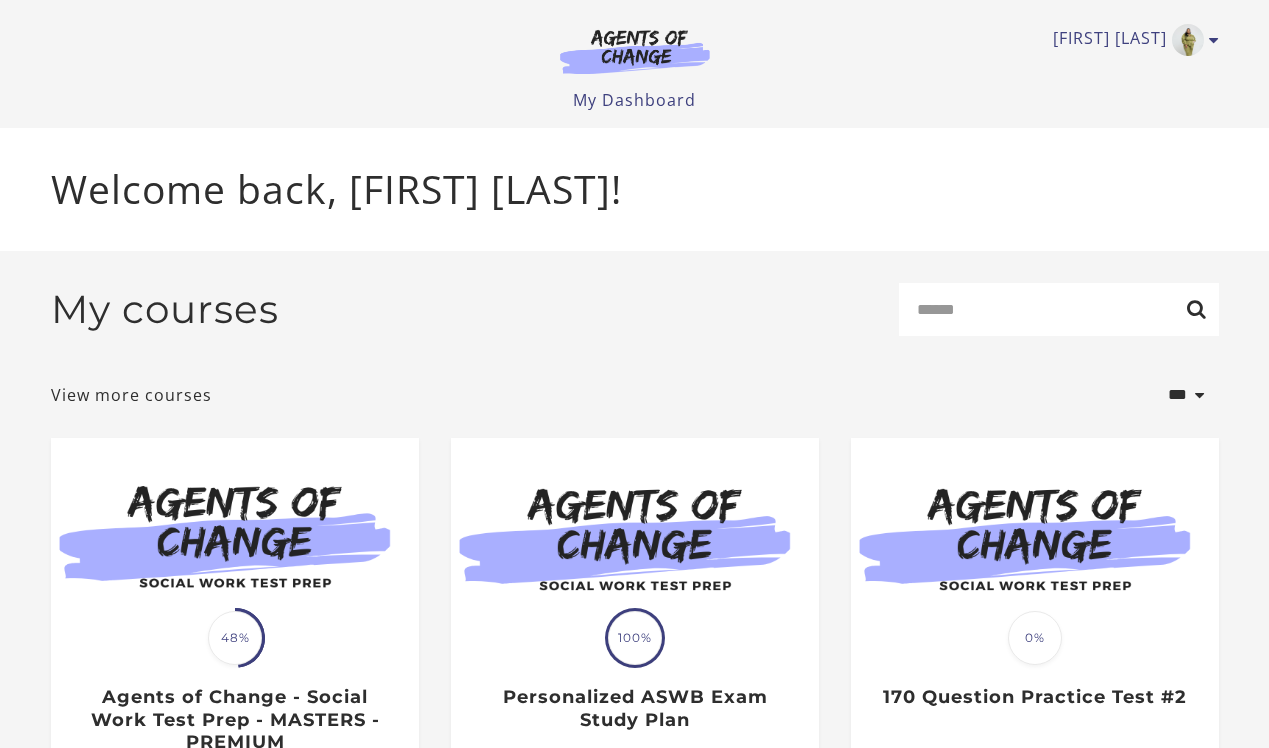 scroll, scrollTop: 0, scrollLeft: 0, axis: both 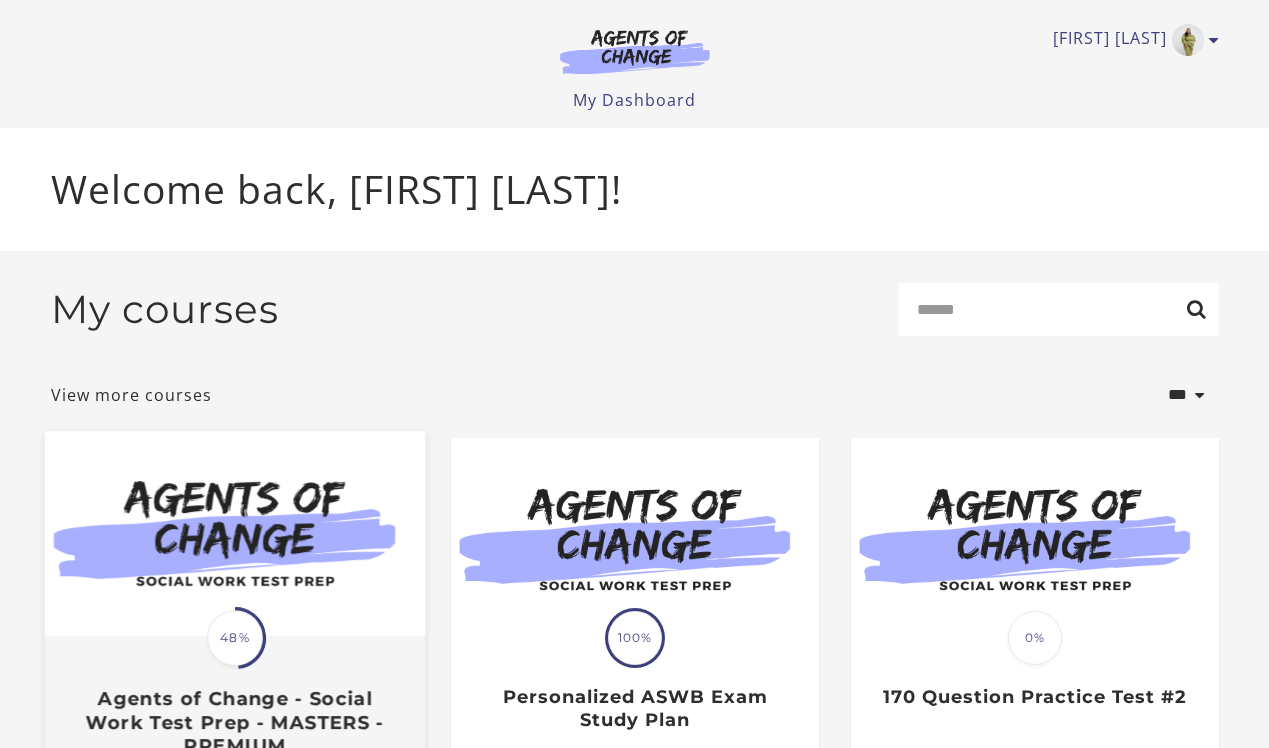 click at bounding box center [234, 533] 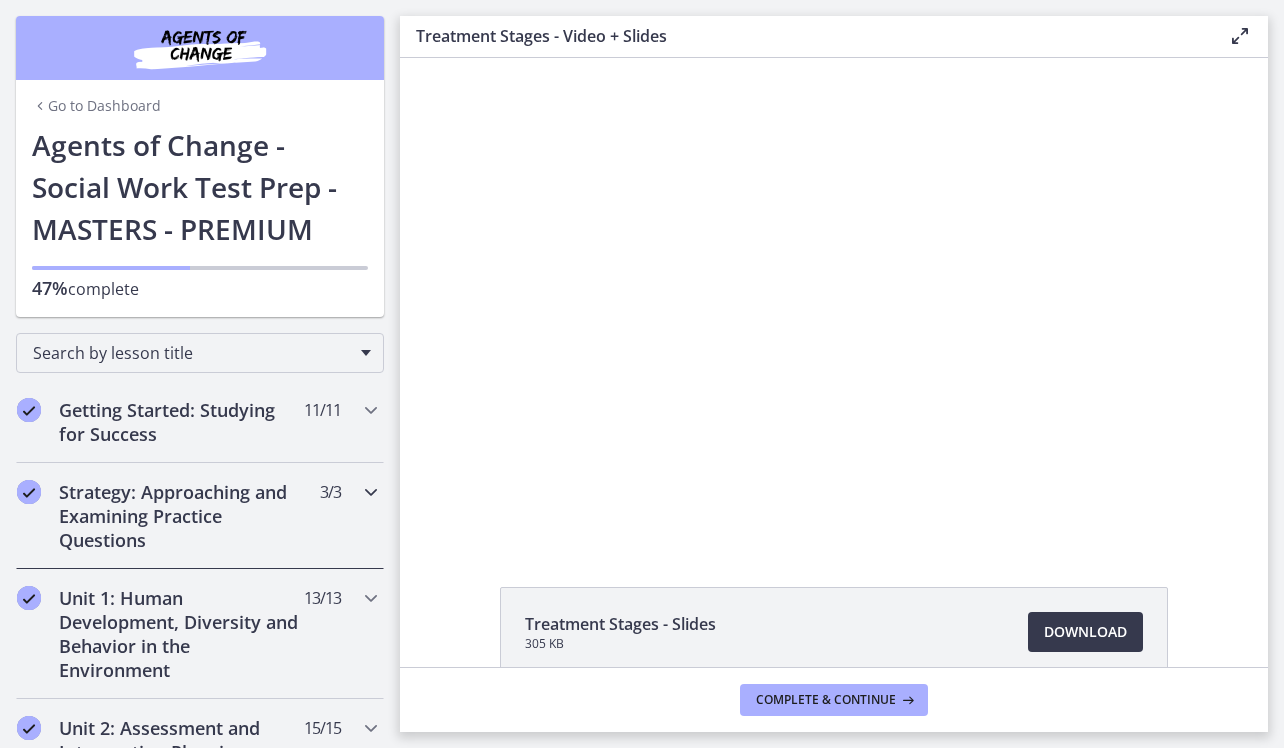 scroll, scrollTop: 0, scrollLeft: 0, axis: both 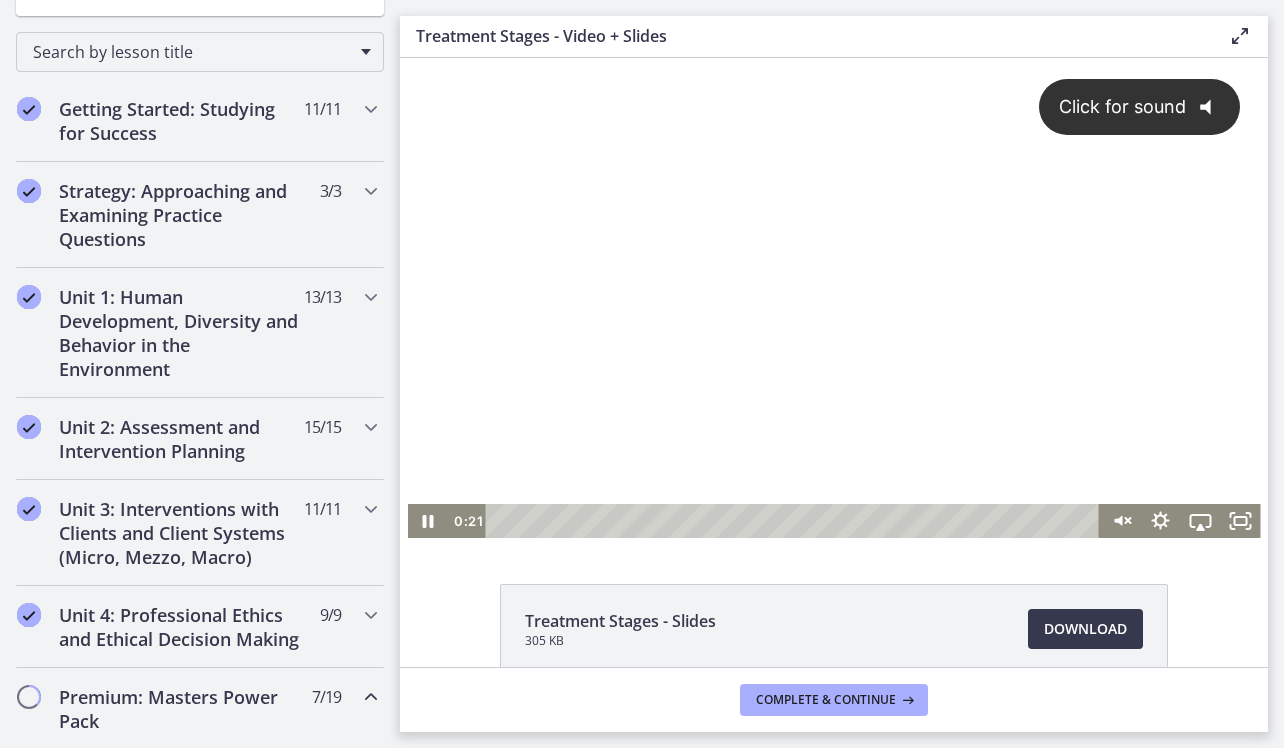 click on "Click for sound
@keyframes VOLUME_SMALL_WAVE_FLASH {
0% { opacity: 0; }
33% { opacity: 1; }
66% { opacity: 1; }
100% { opacity: 0; }
}
@keyframes VOLUME_LARGE_WAVE_FLASH {
0% { opacity: 0; }
33% { opacity: 1; }
66% { opacity: 1; }
100% { opacity: 0; }
}
.volume__small-wave {
animation: VOLUME_SMALL_WAVE_FLASH 2s infinite;
opacity: 0;
}
.volume__large-wave {
animation: VOLUME_LARGE_WAVE_FLASH 2s infinite .3s;
opacity: 0;
}" at bounding box center (834, 281) 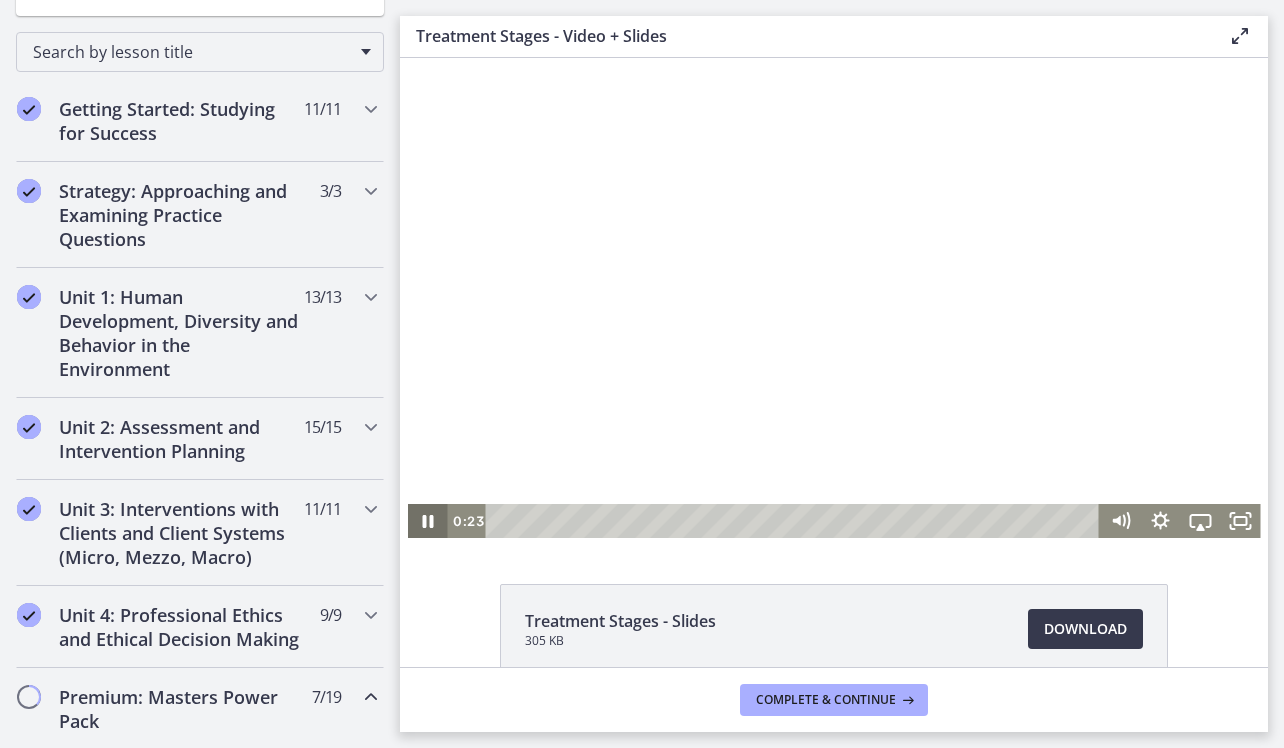 click 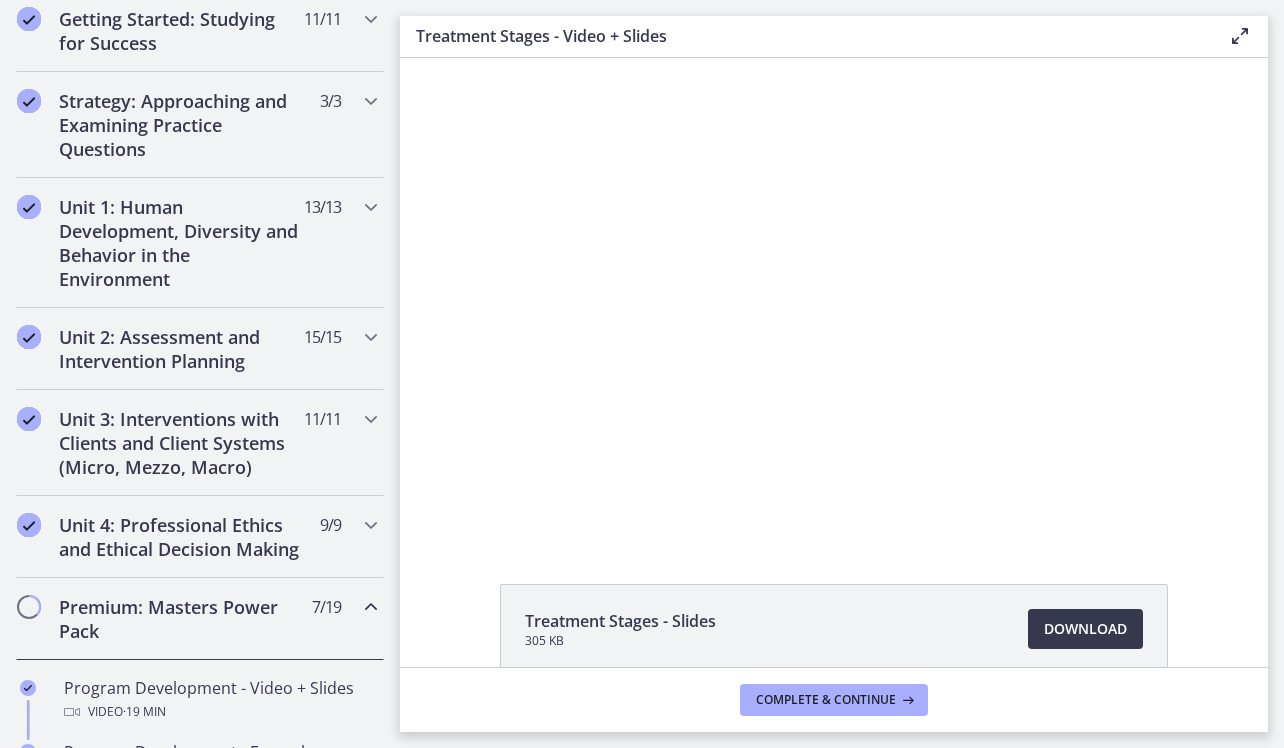 scroll, scrollTop: 449, scrollLeft: 0, axis: vertical 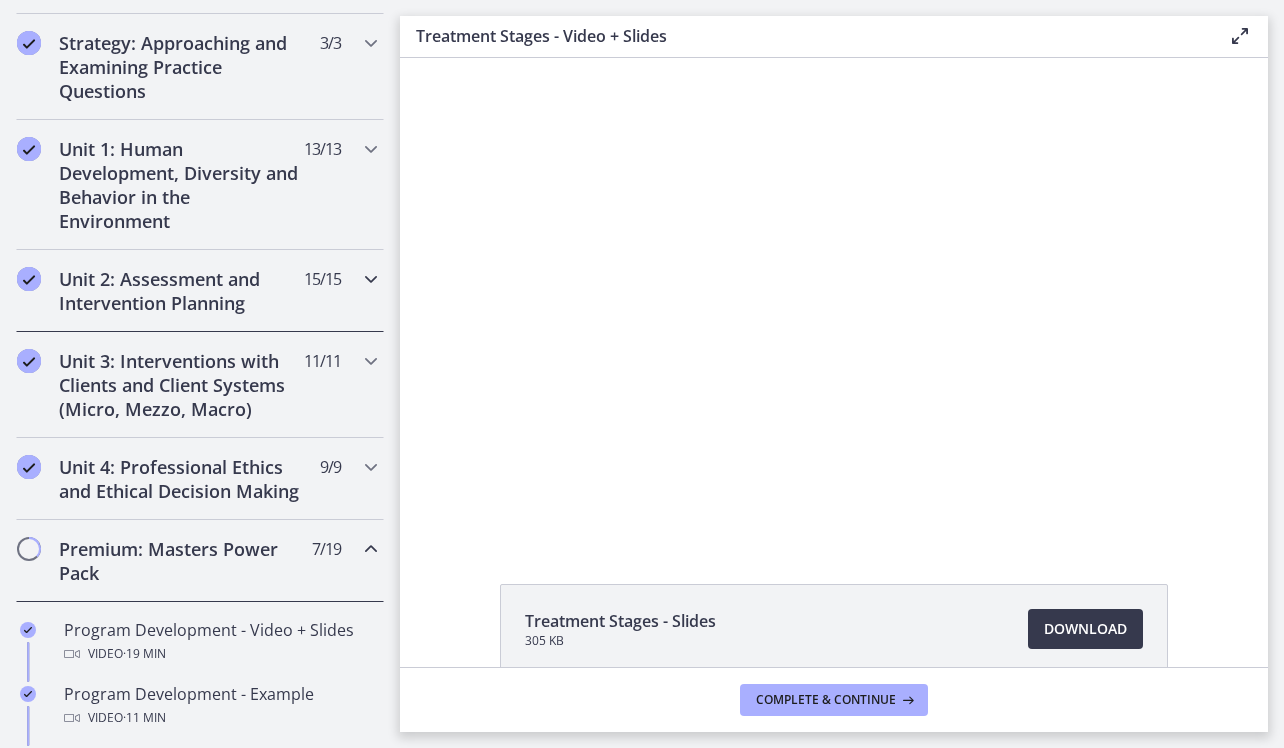 click on "Unit 2: Assessment and Intervention Planning" at bounding box center [181, 291] 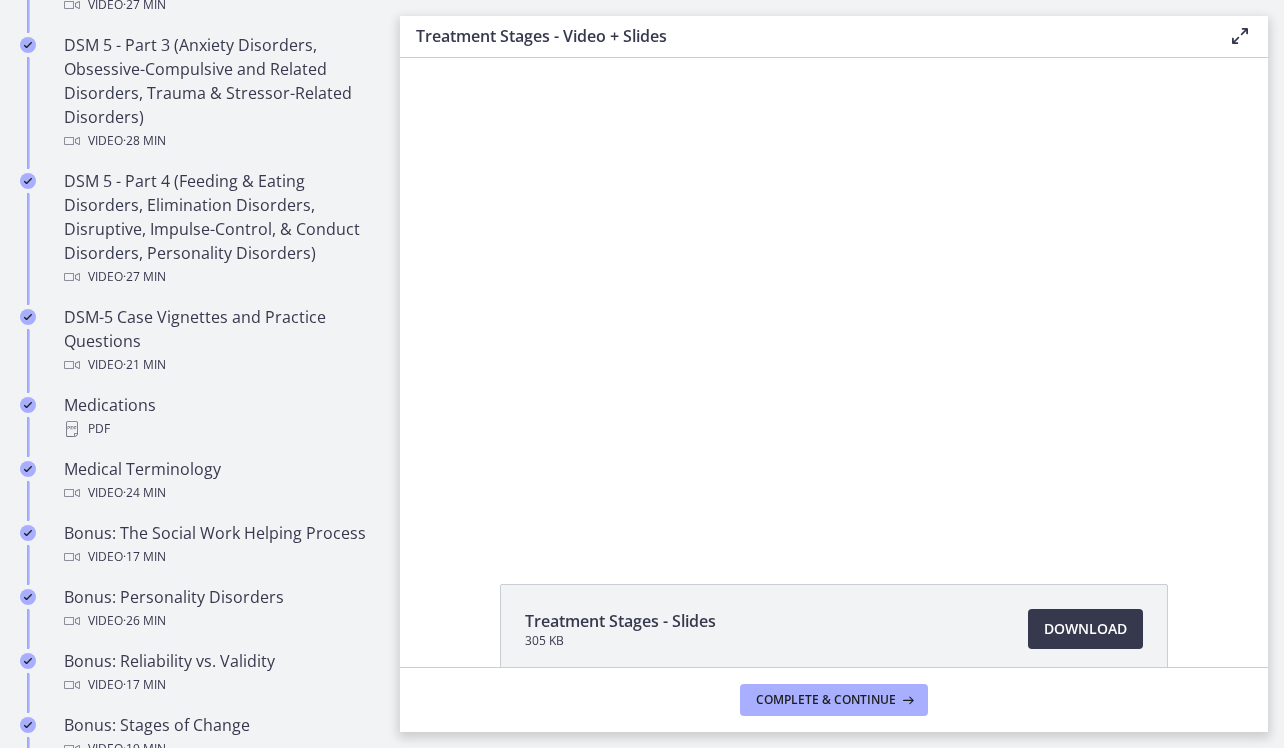 scroll, scrollTop: 1157, scrollLeft: 0, axis: vertical 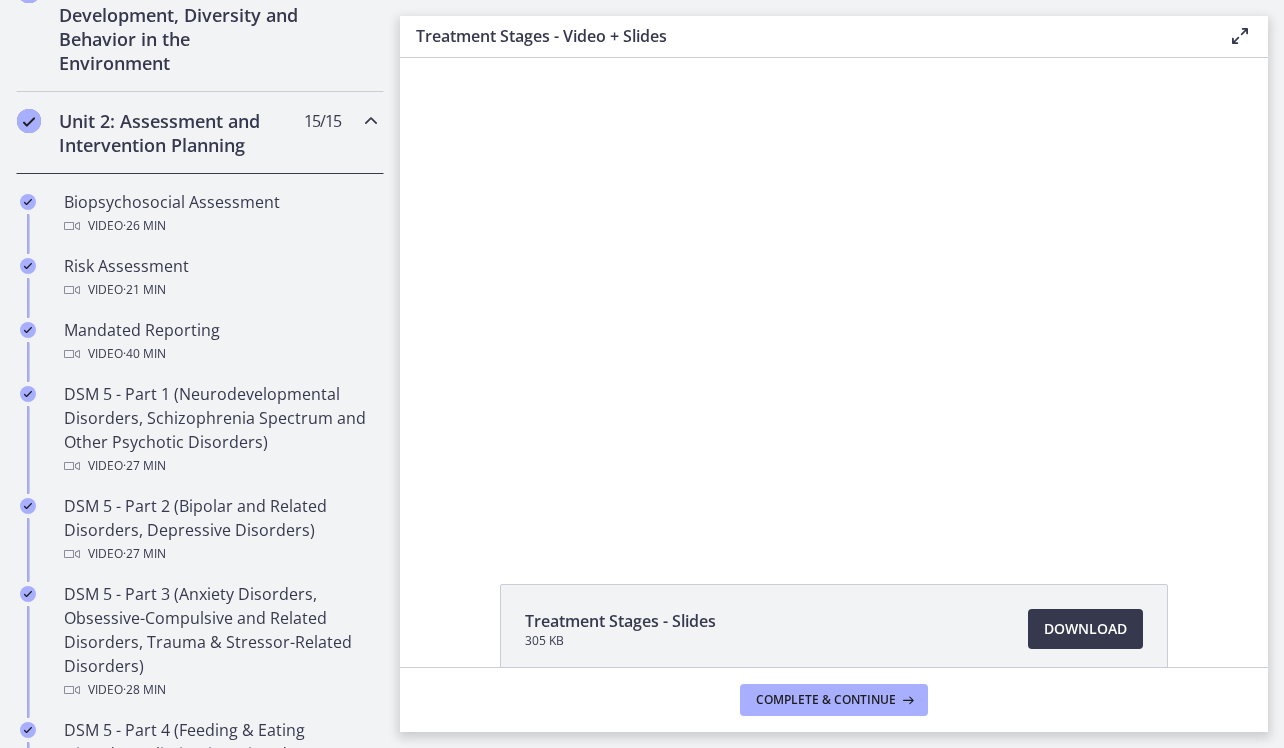 click at bounding box center (371, 121) 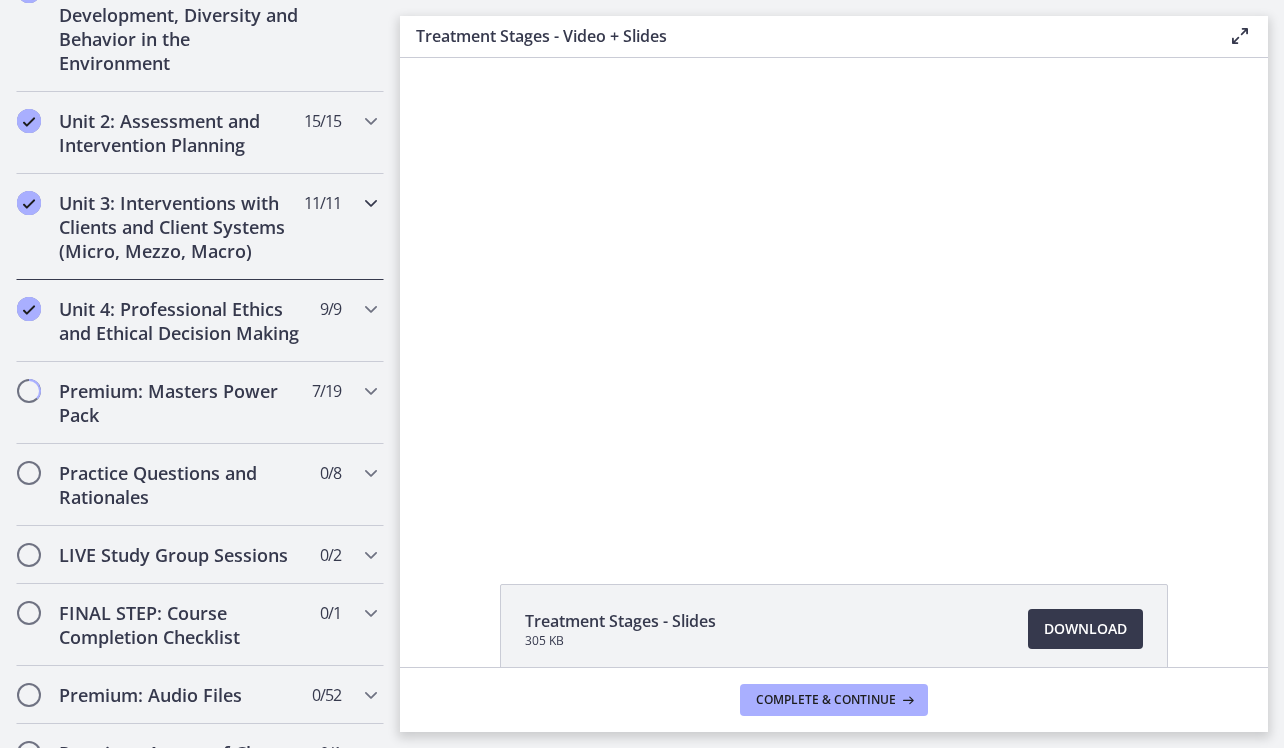 click on "Unit 3: Interventions with Clients and Client Systems (Micro, Mezzo, Macro)" at bounding box center [181, 227] 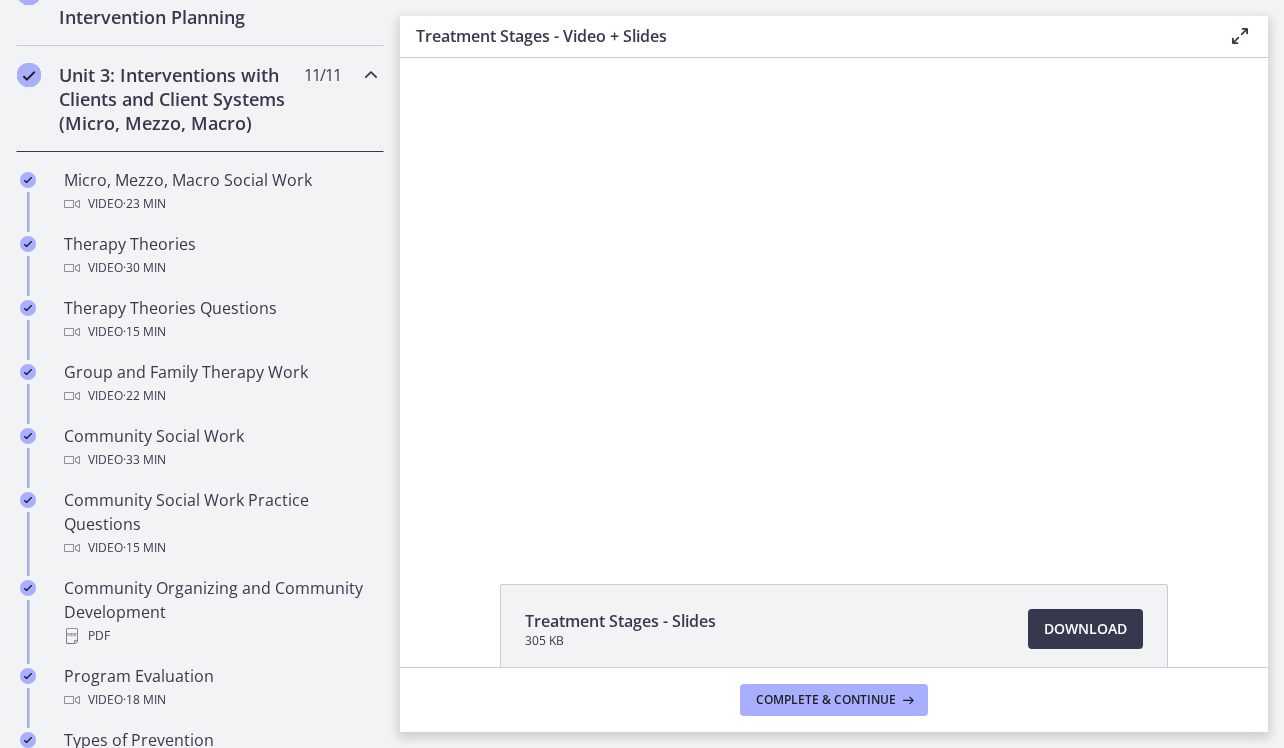 scroll, scrollTop: 742, scrollLeft: 0, axis: vertical 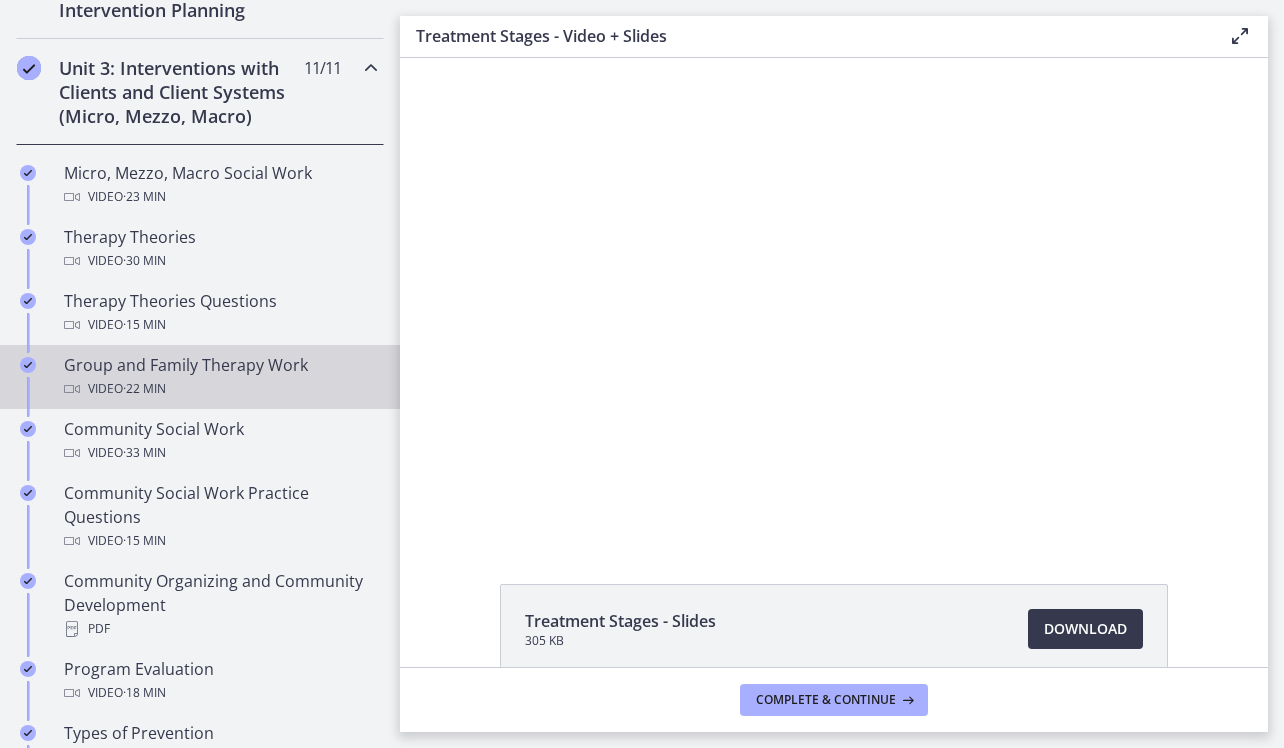 click on "Video
·  22 min" at bounding box center [220, 389] 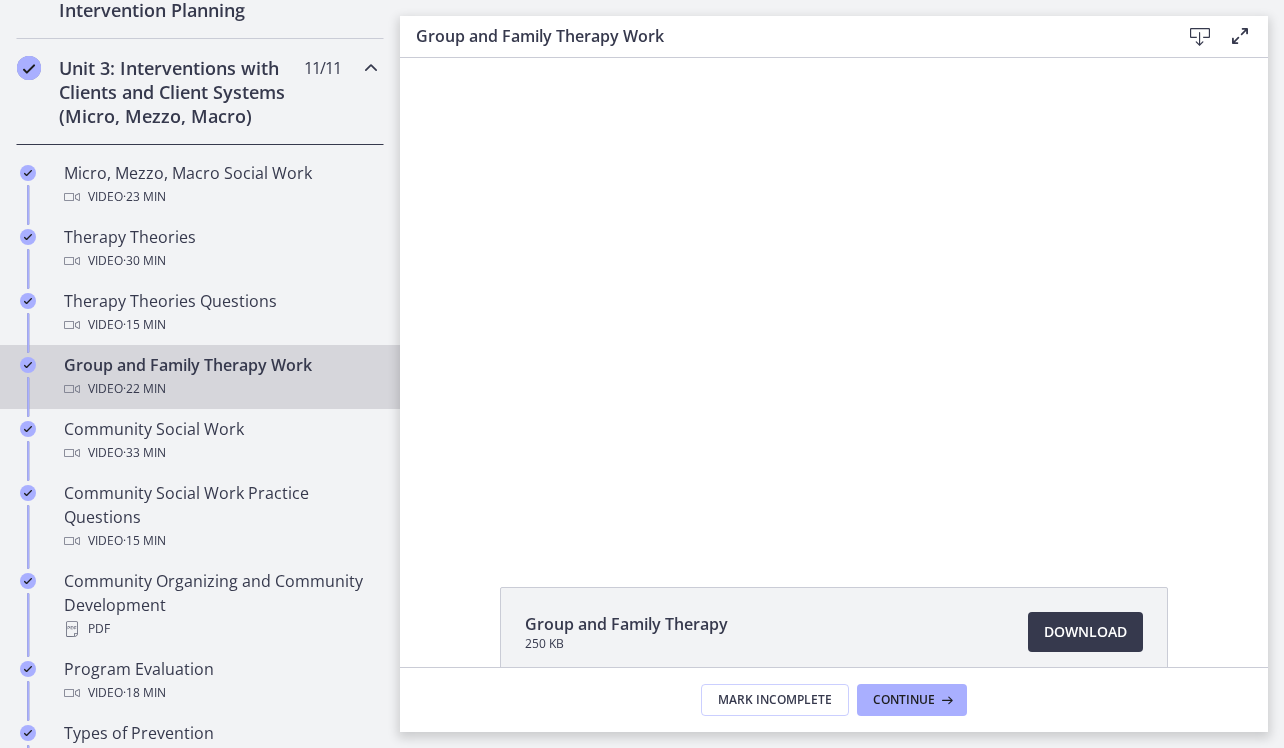 scroll, scrollTop: 0, scrollLeft: 0, axis: both 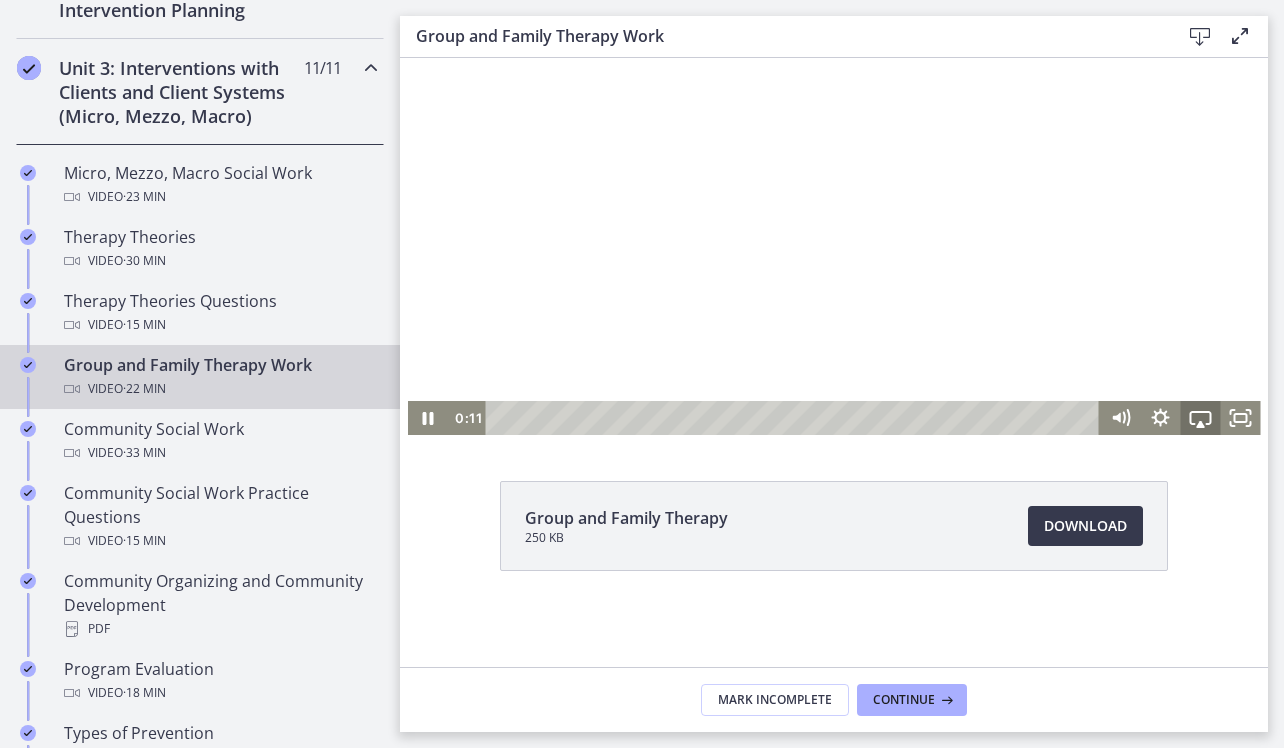 click 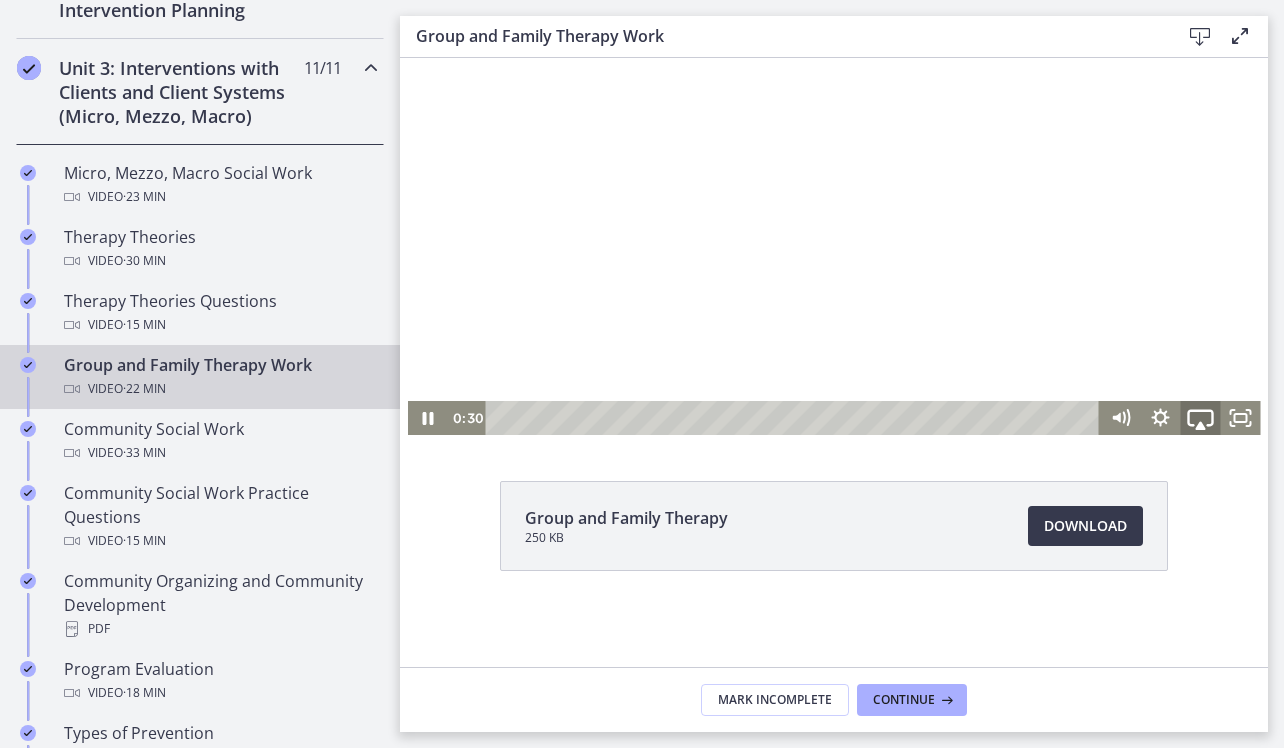 click 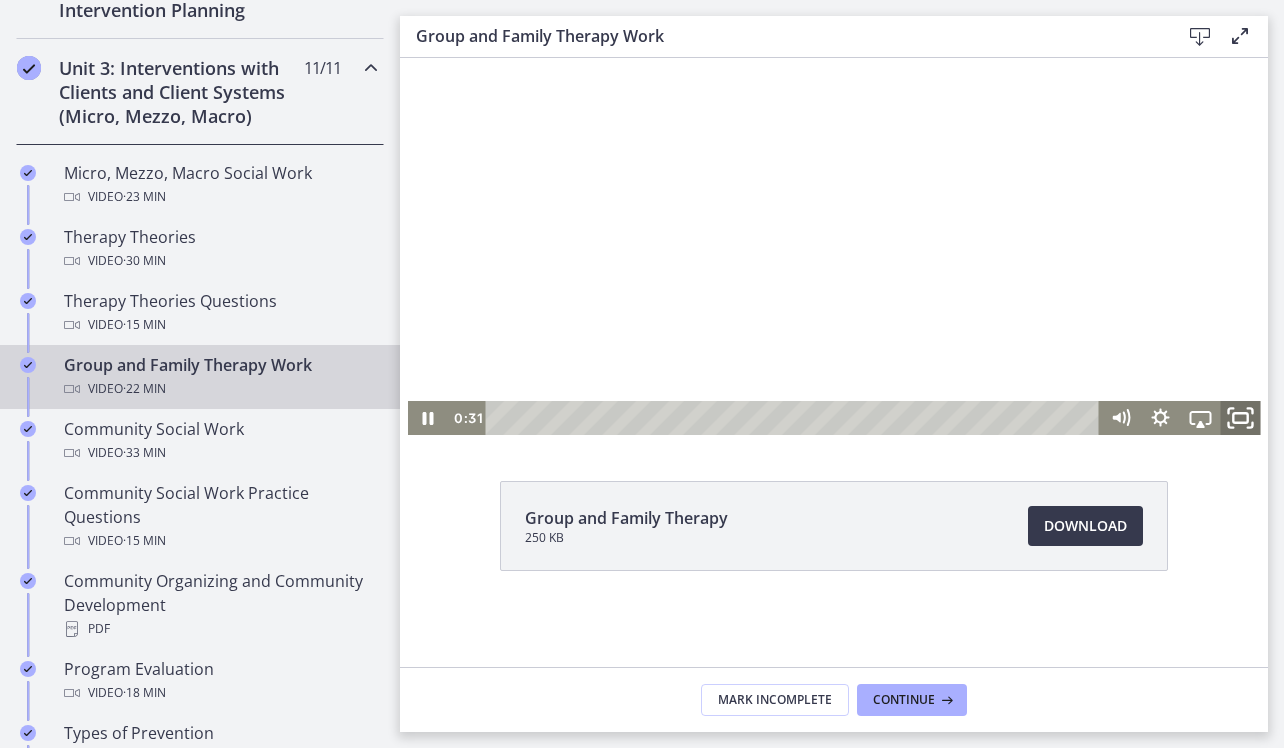 click 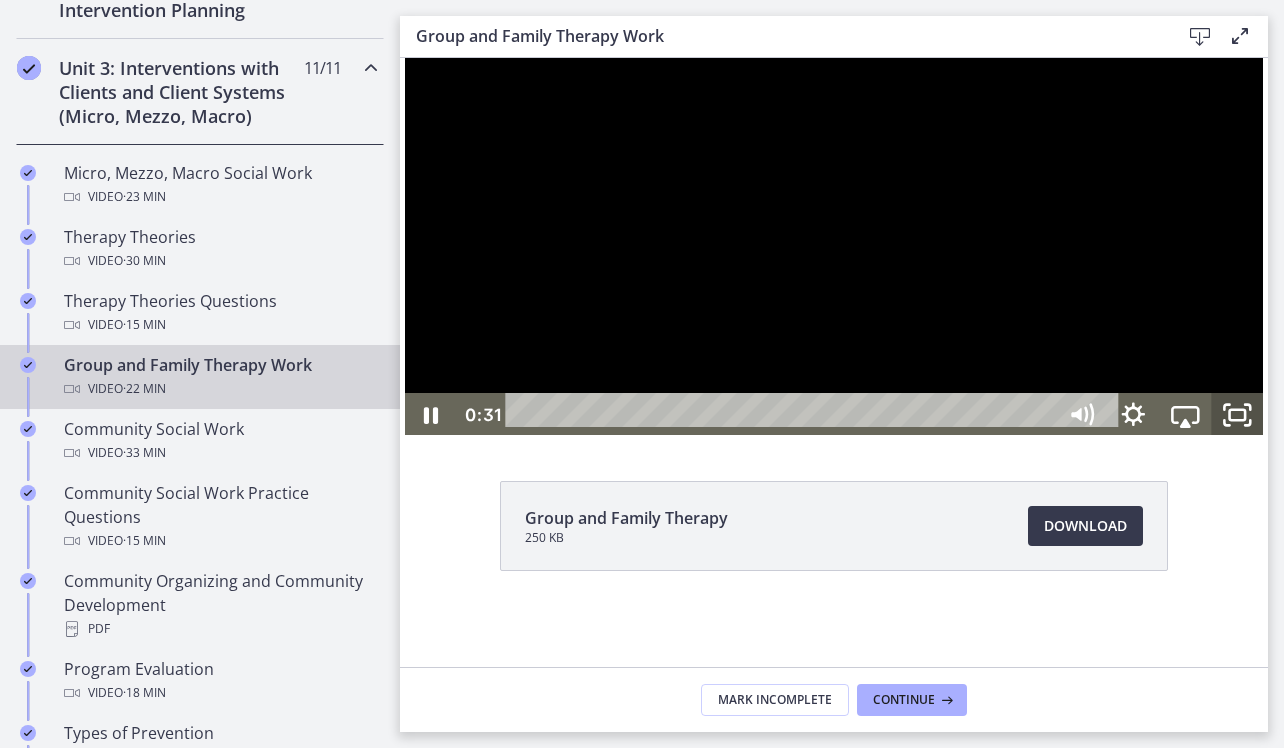 scroll, scrollTop: 0, scrollLeft: 0, axis: both 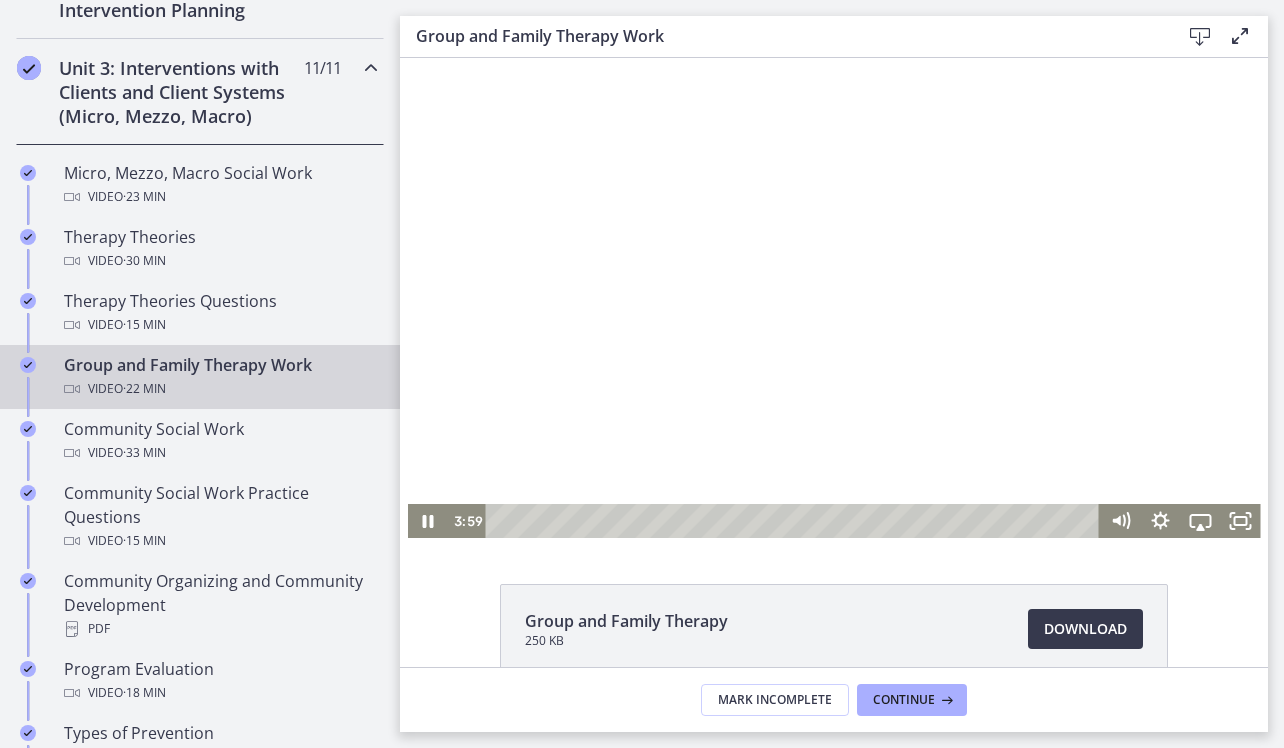 click at bounding box center [834, 298] 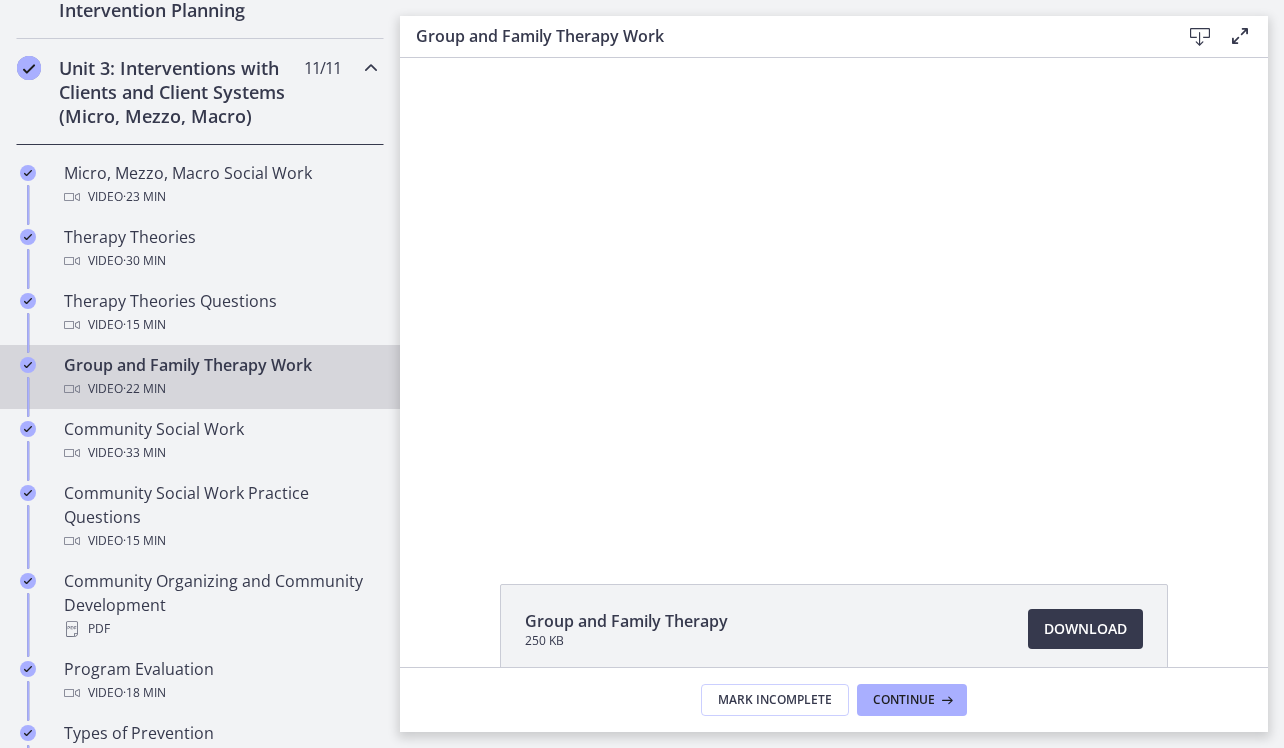 click at bounding box center (834, 298) 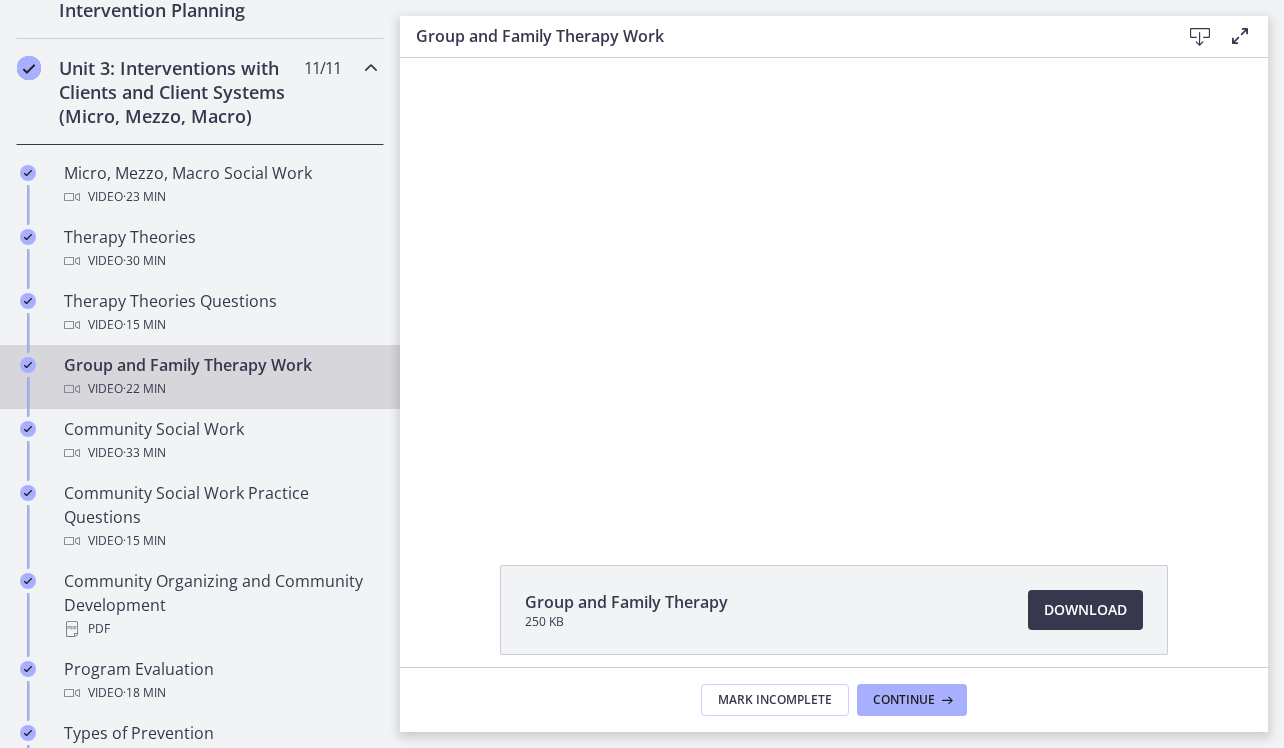 scroll, scrollTop: 0, scrollLeft: 0, axis: both 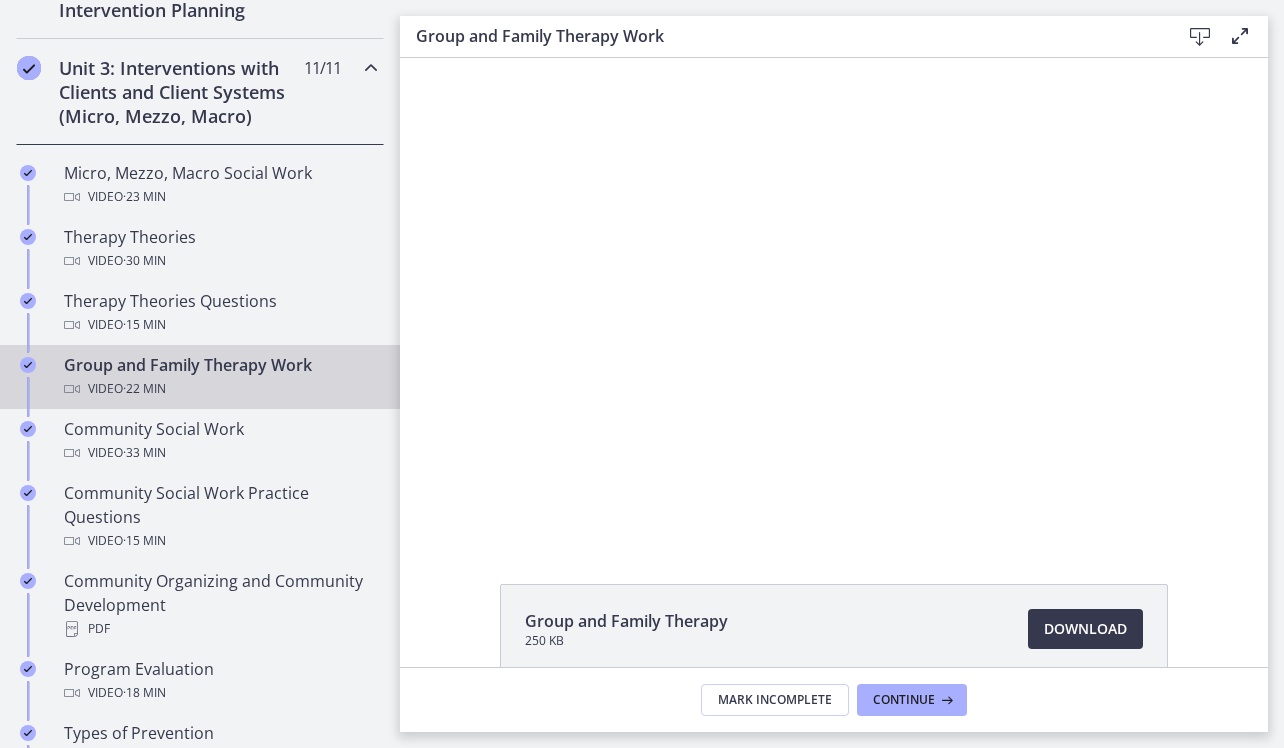 click at bounding box center (834, 298) 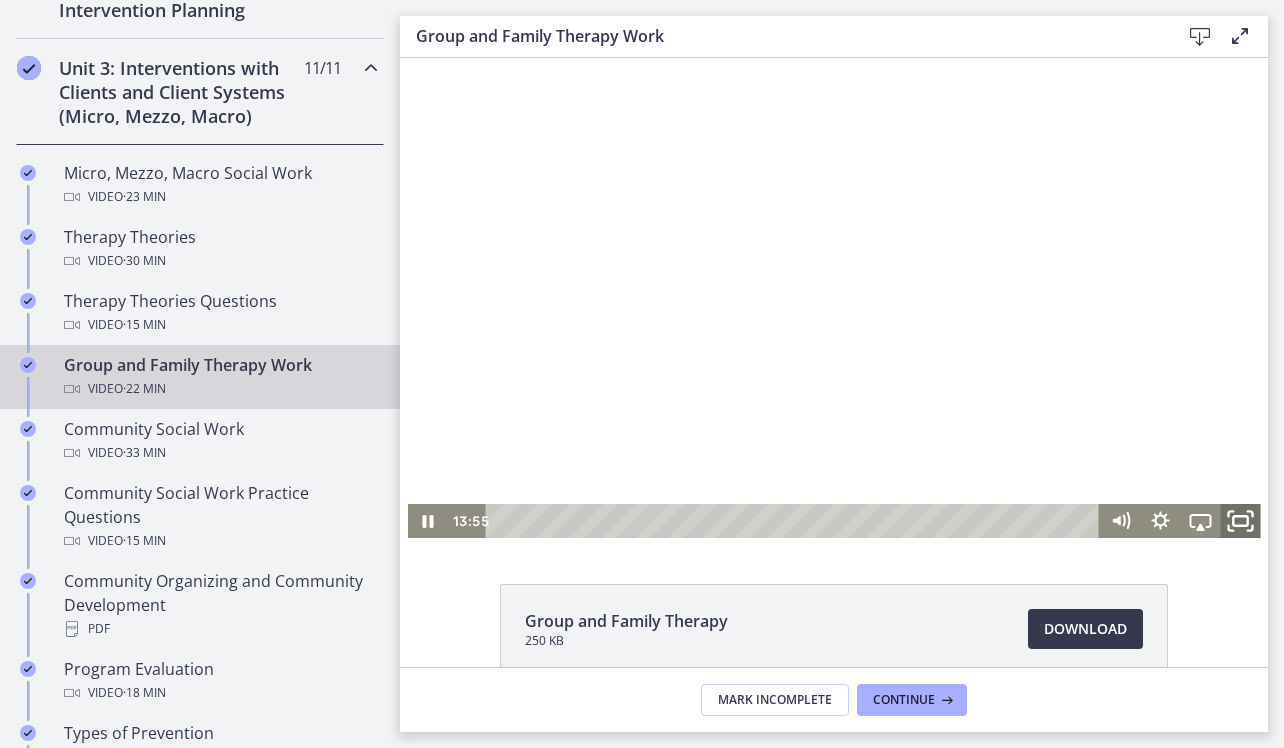 click 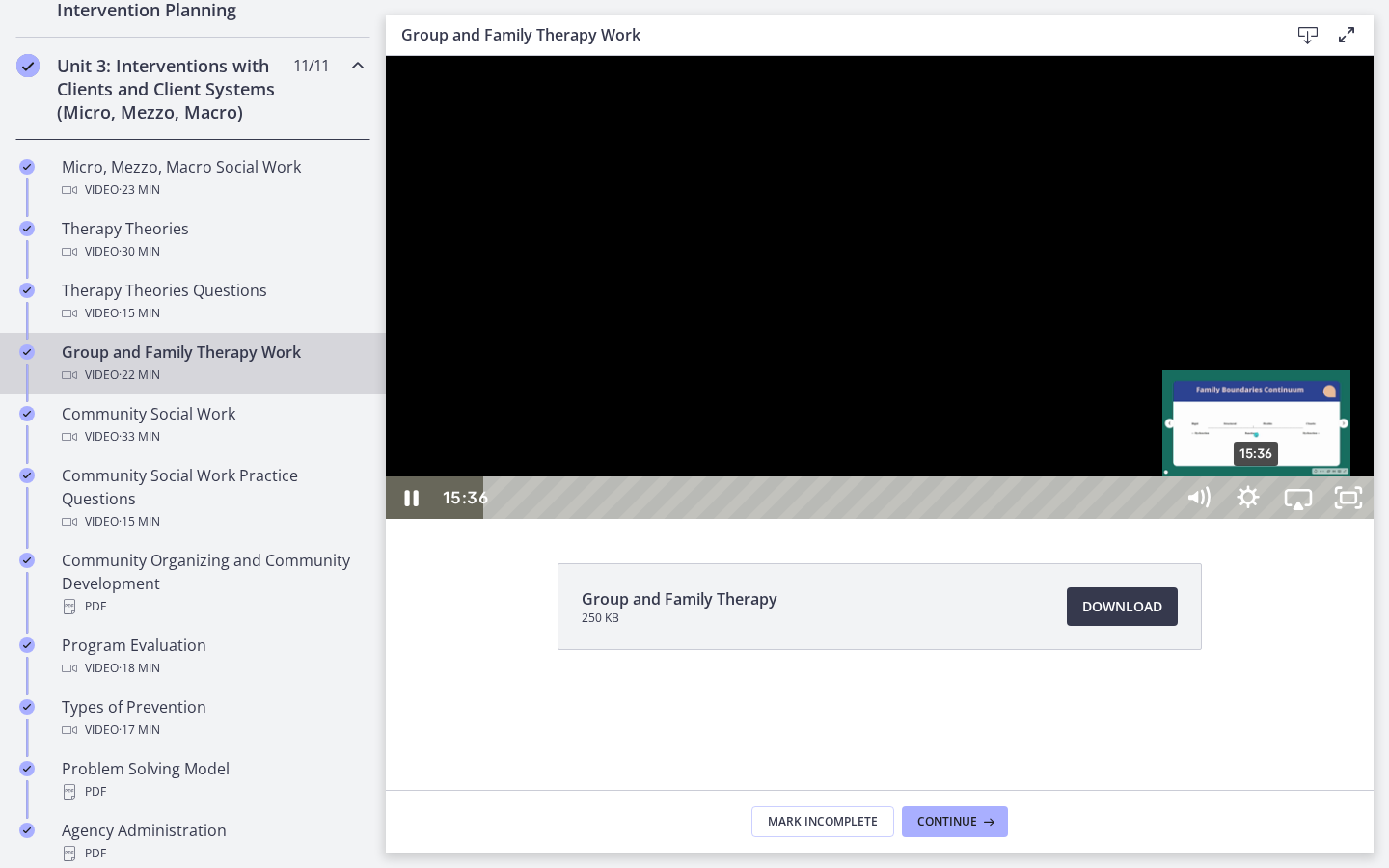 click on "15:36" at bounding box center (831, 498) 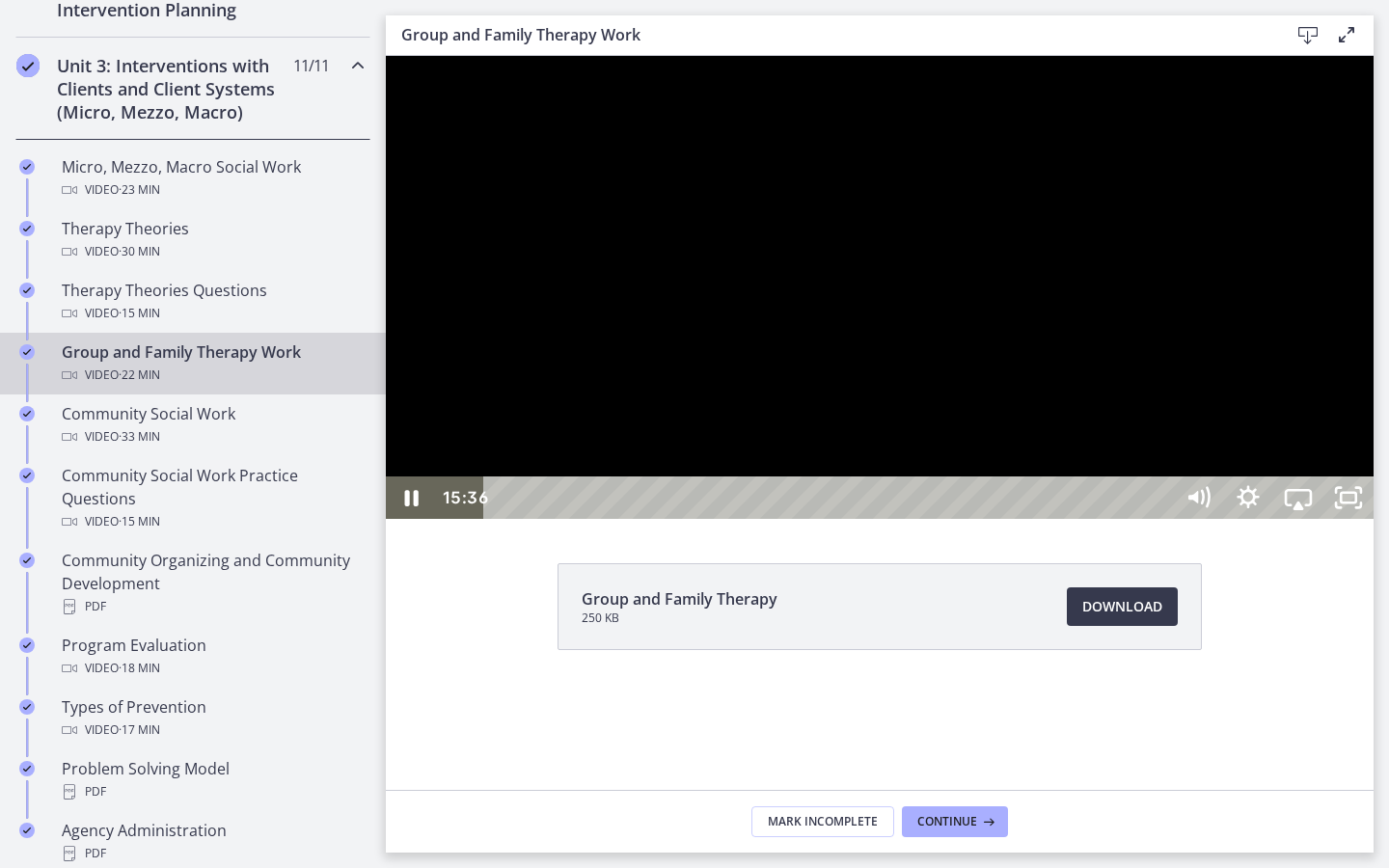 click at bounding box center (880, 287) 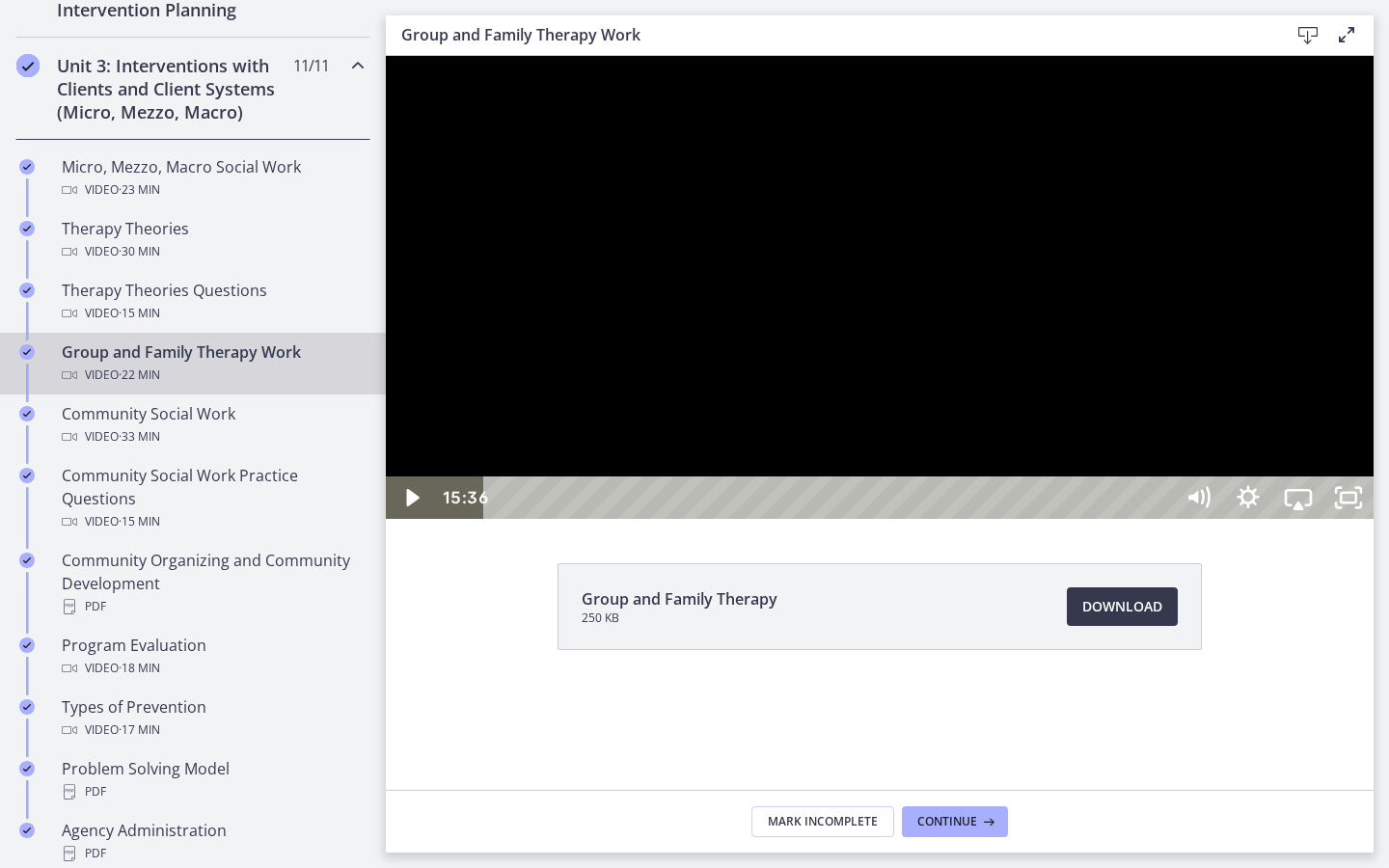 click at bounding box center [880, 287] 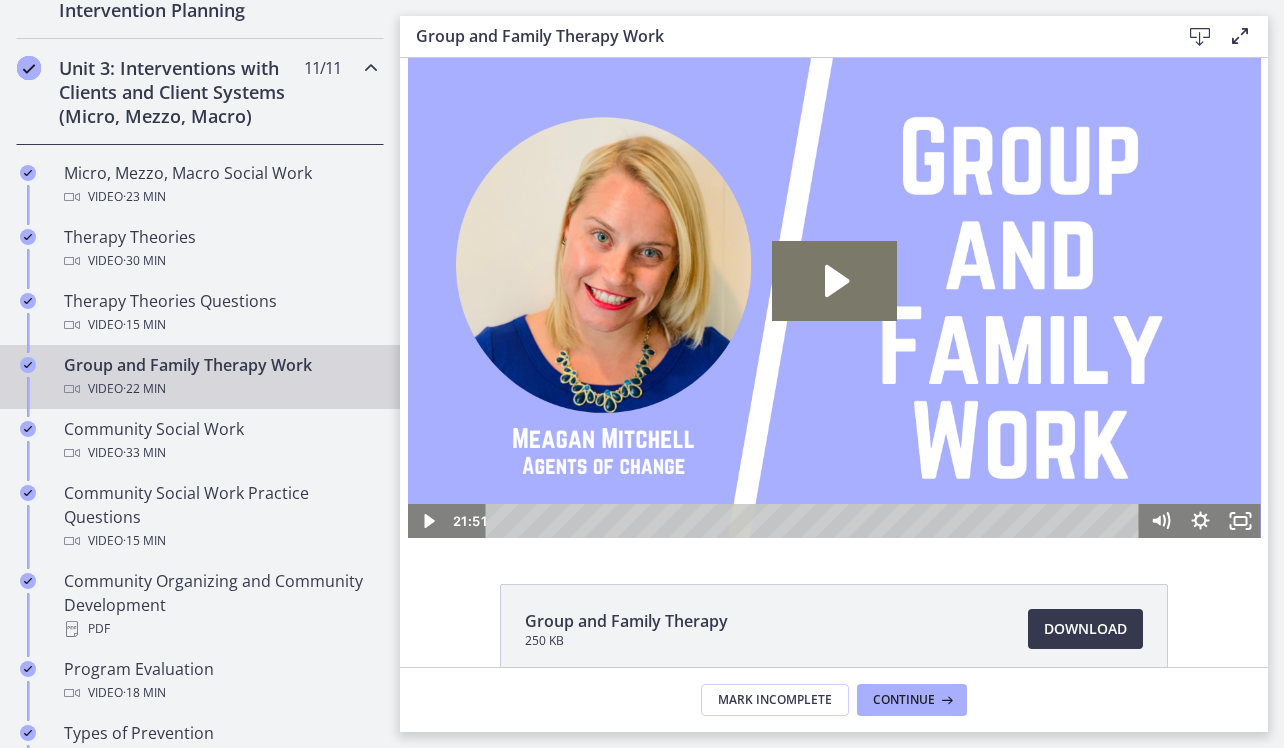 scroll, scrollTop: 0, scrollLeft: 0, axis: both 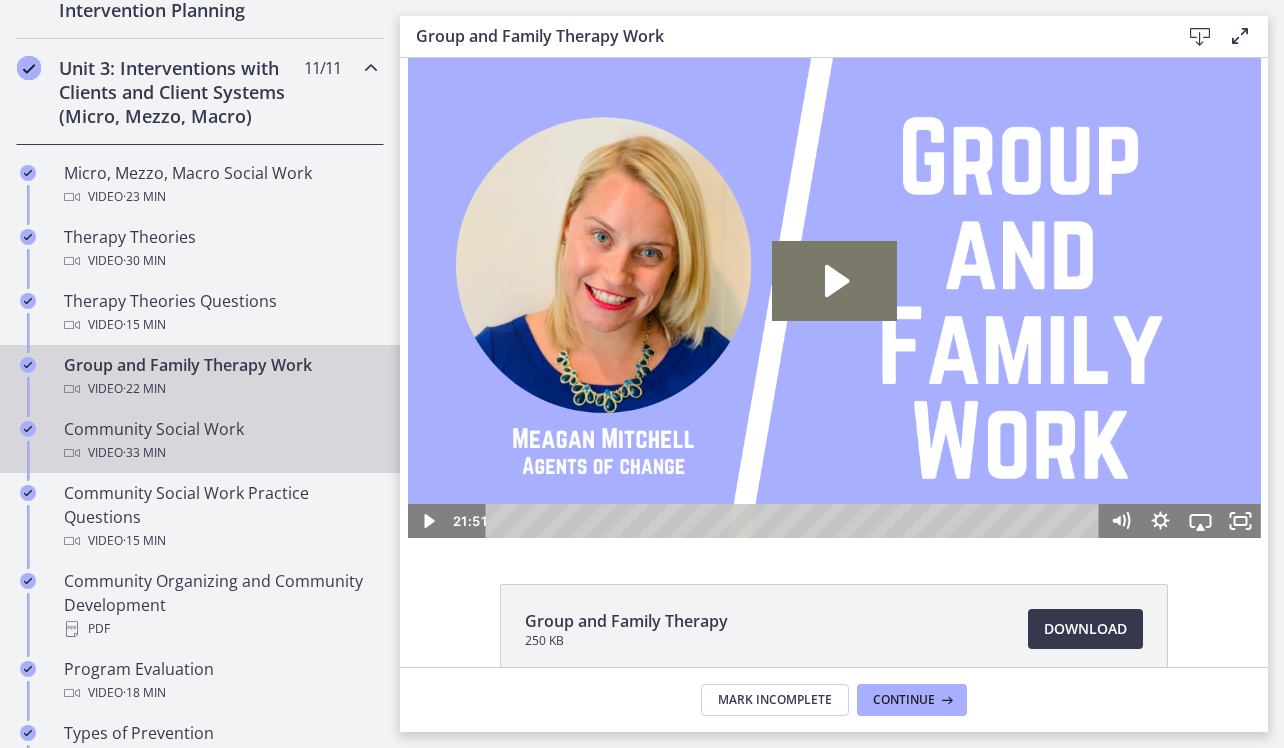 click on "Video
·  33 min" at bounding box center [220, 453] 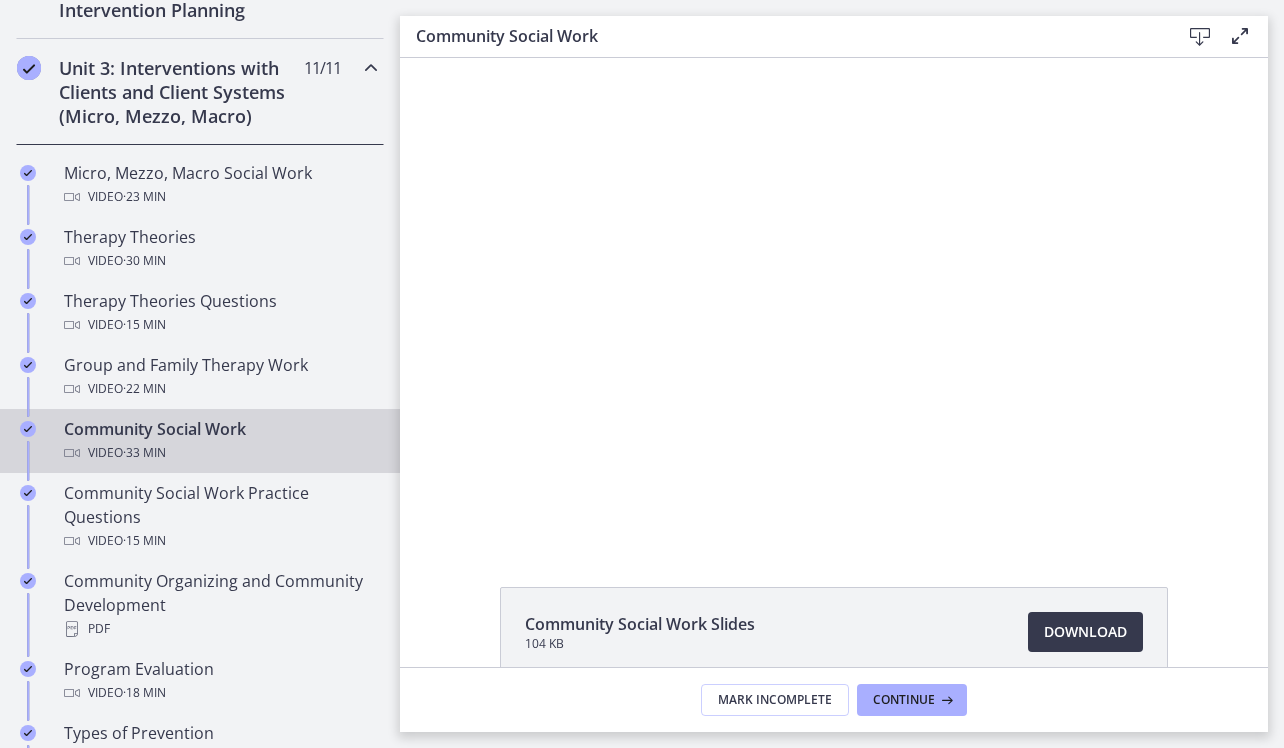 scroll, scrollTop: 0, scrollLeft: 0, axis: both 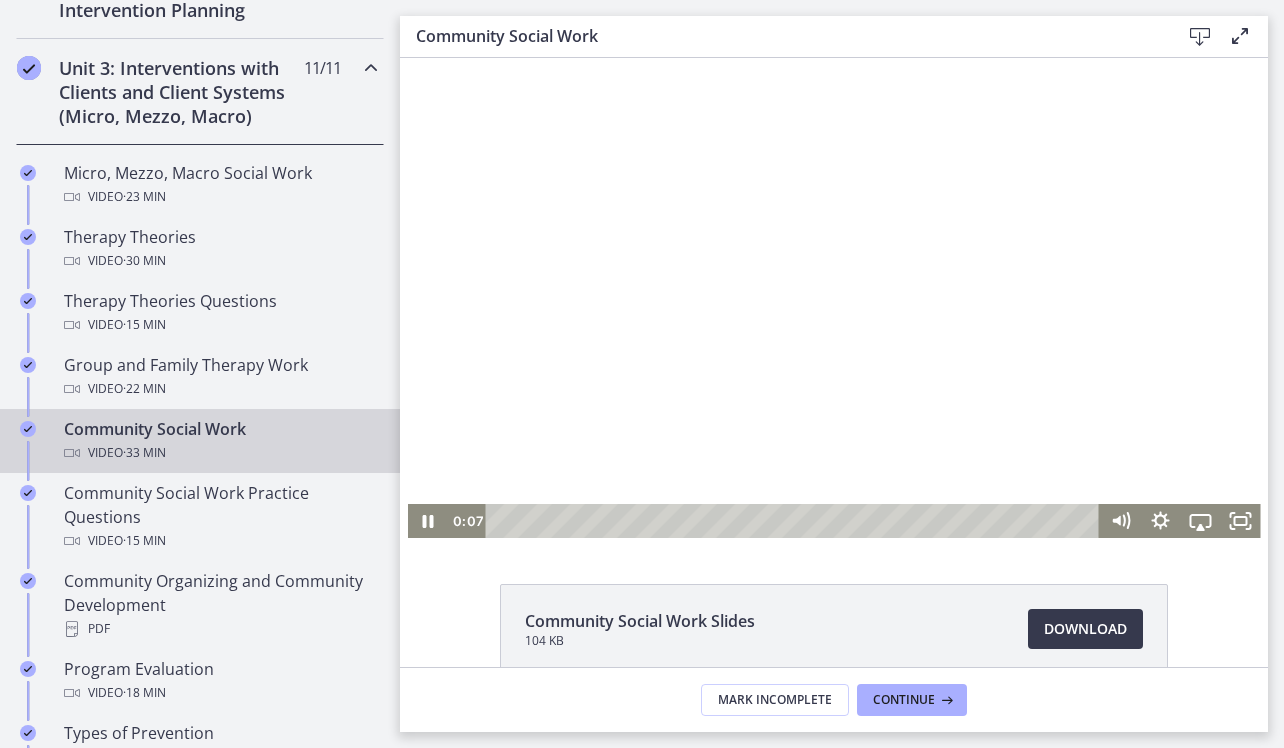 click at bounding box center [834, 298] 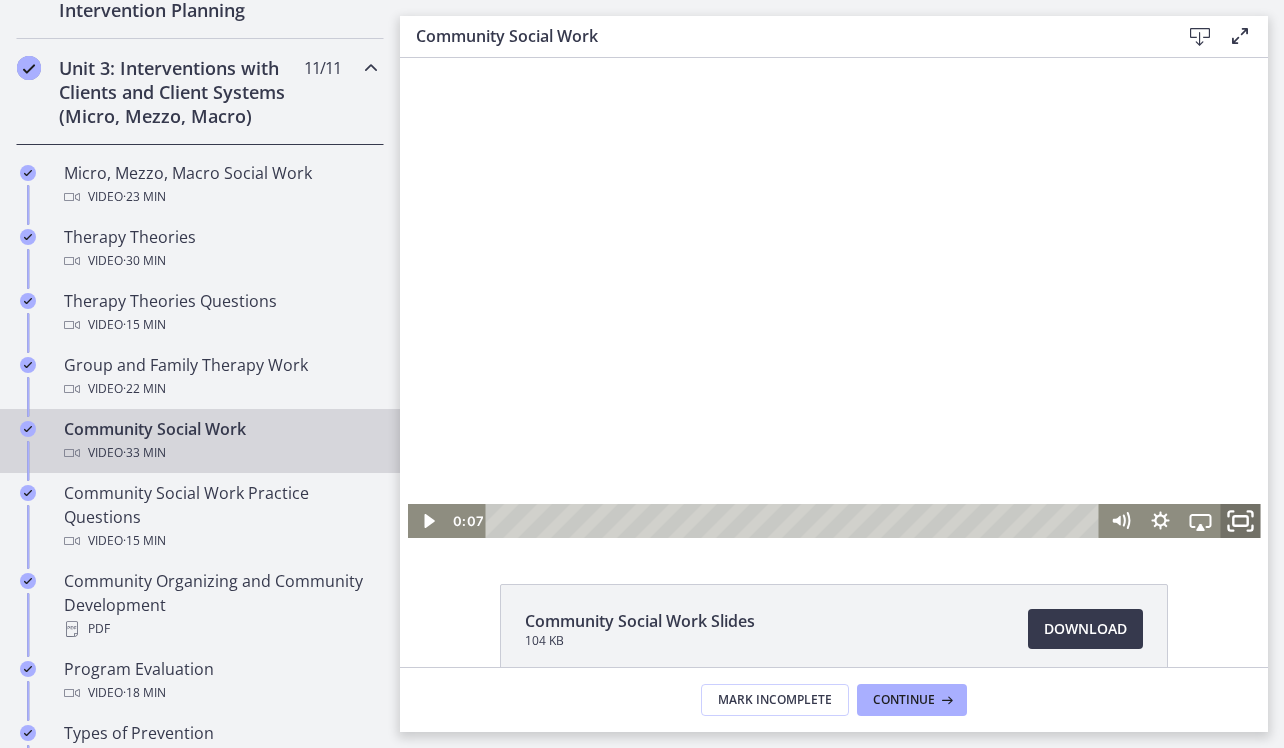 click 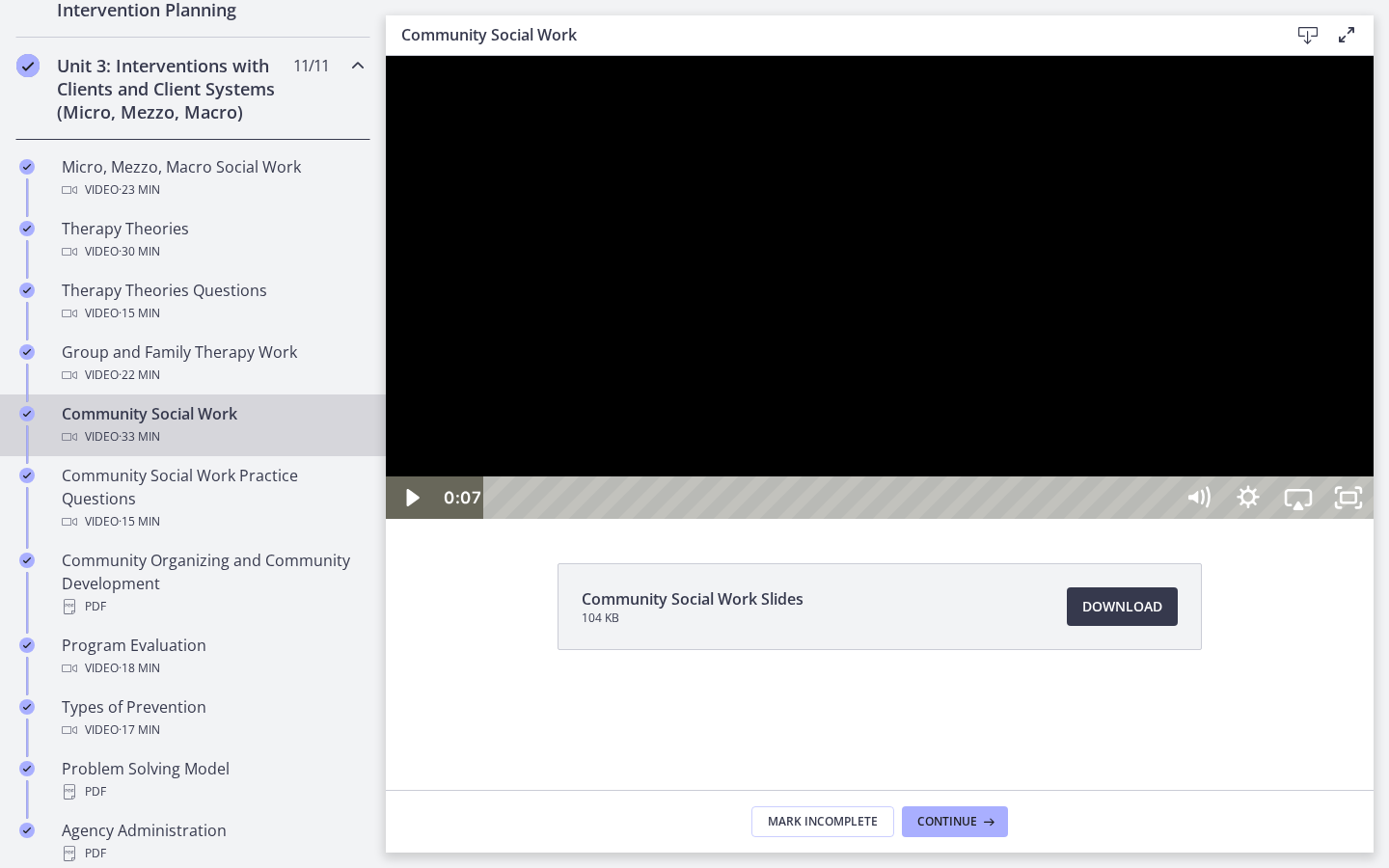 click at bounding box center (880, 287) 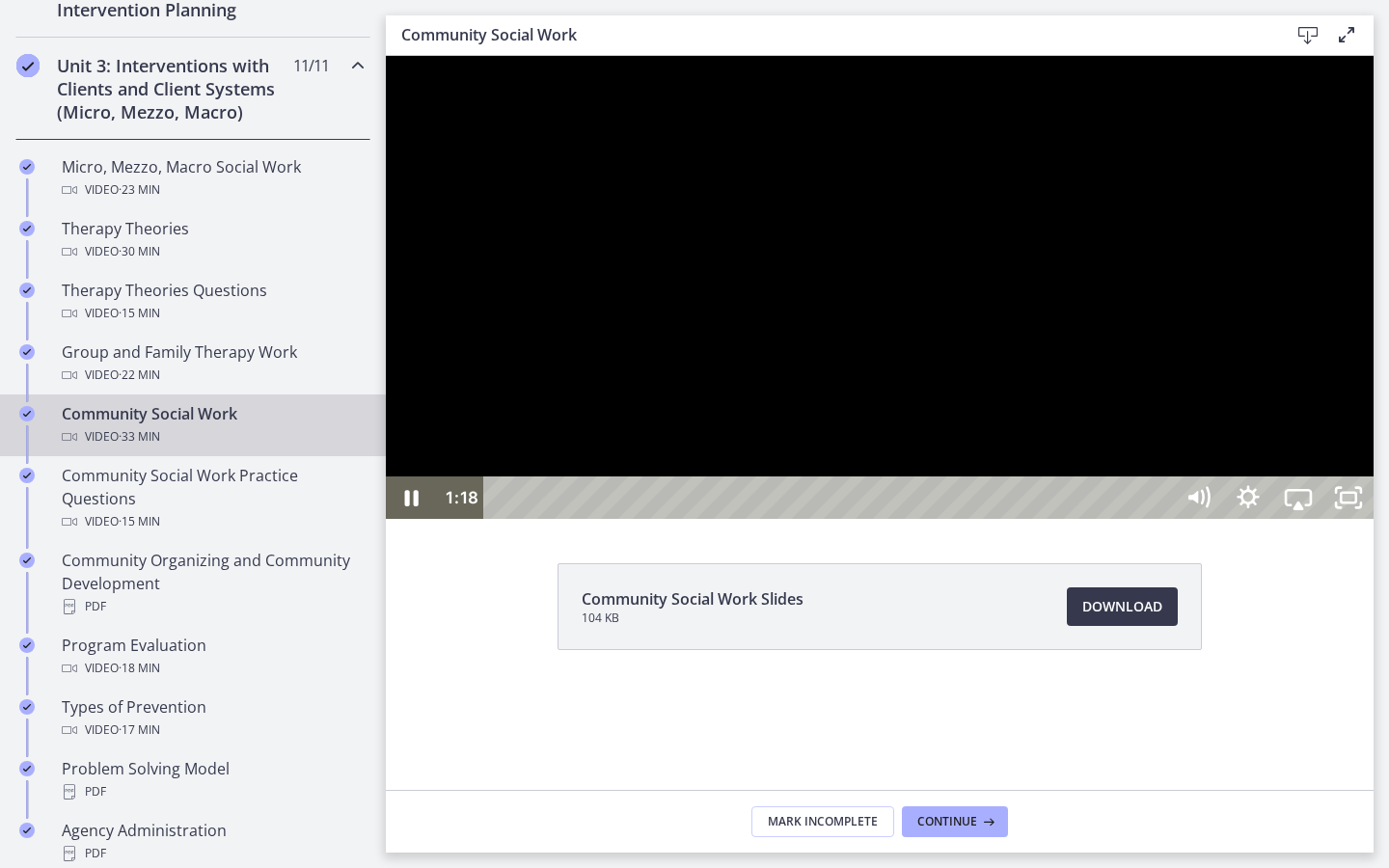 type 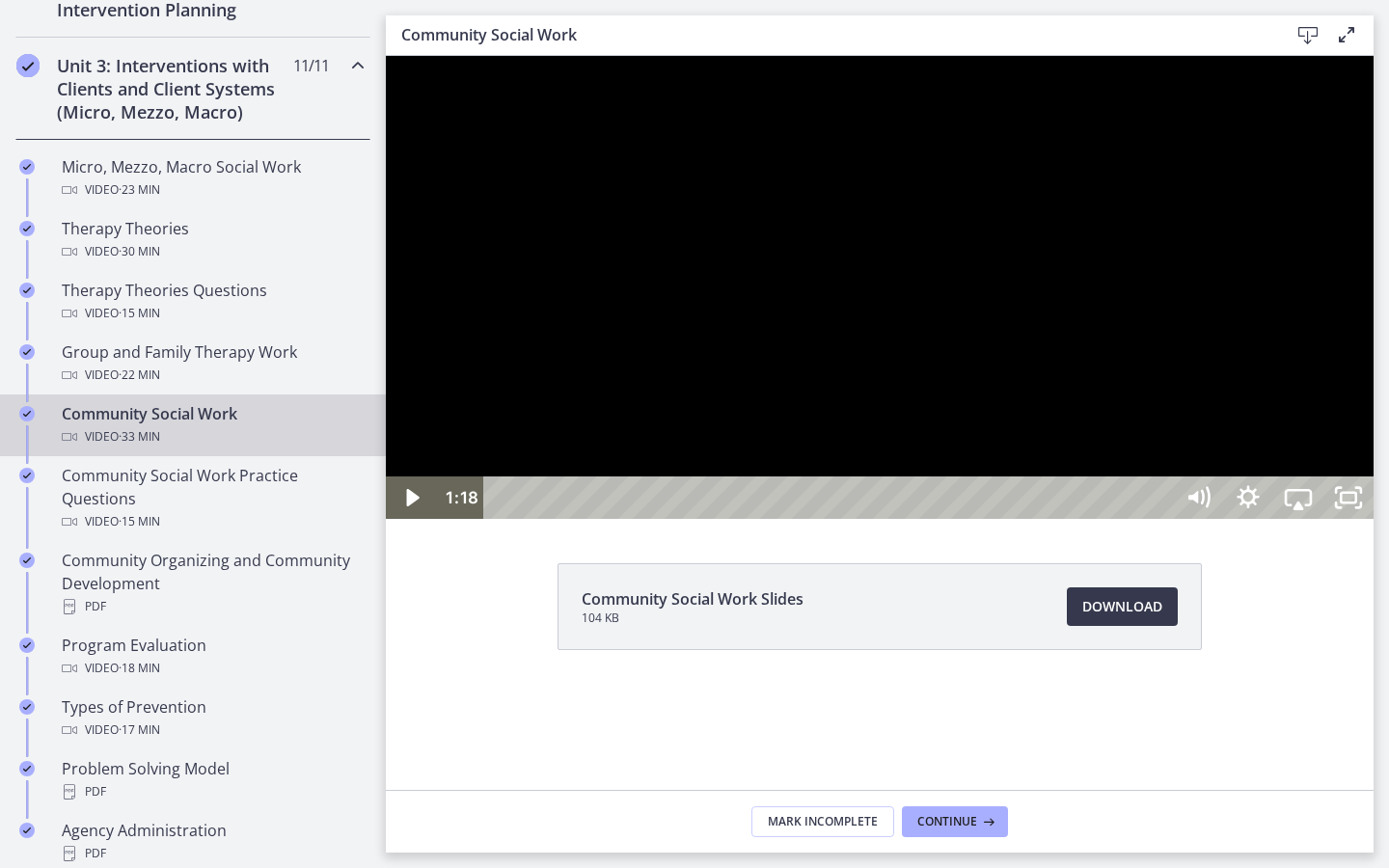 click at bounding box center (386, 56) 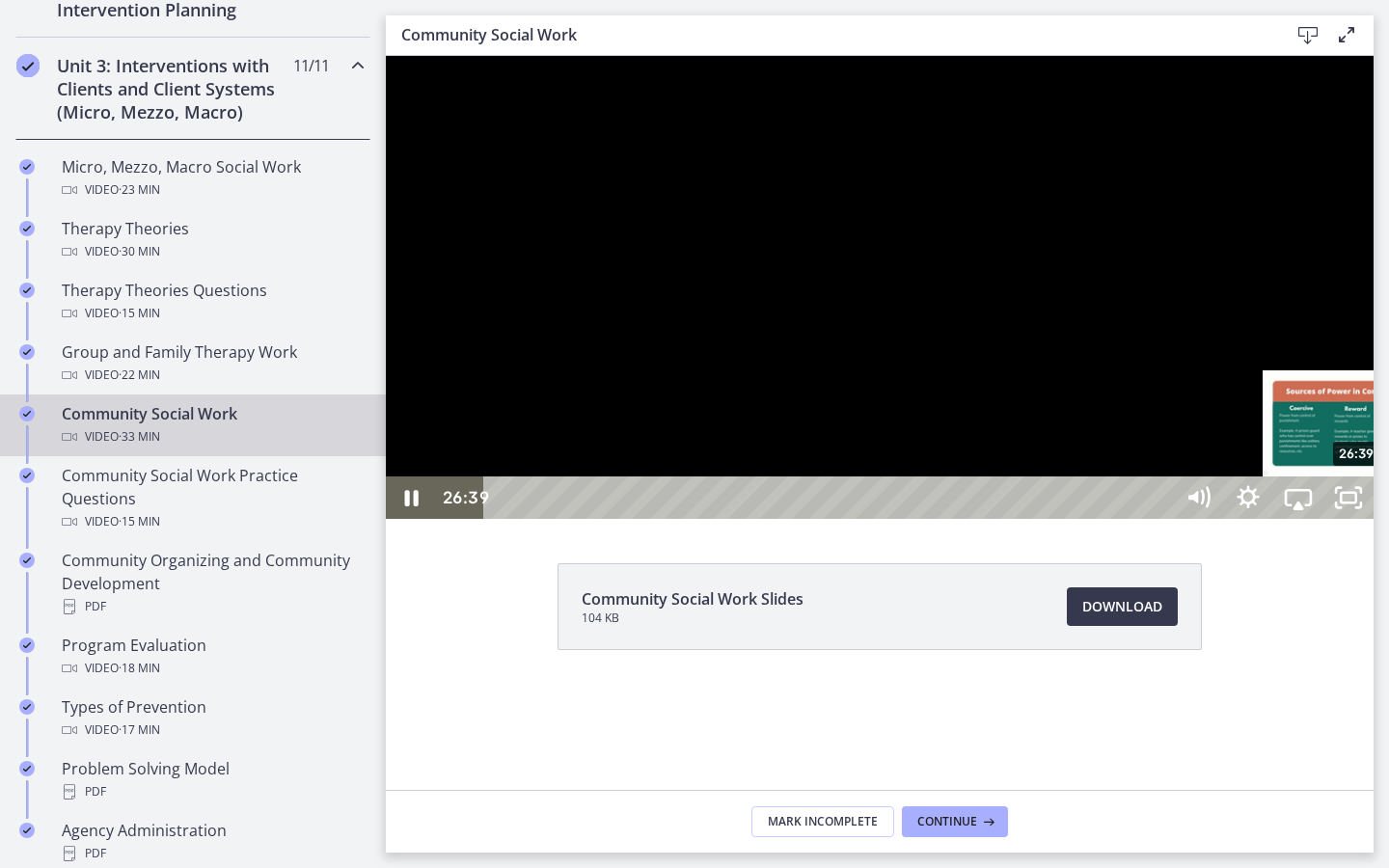 click on "26:39" at bounding box center (831, 498) 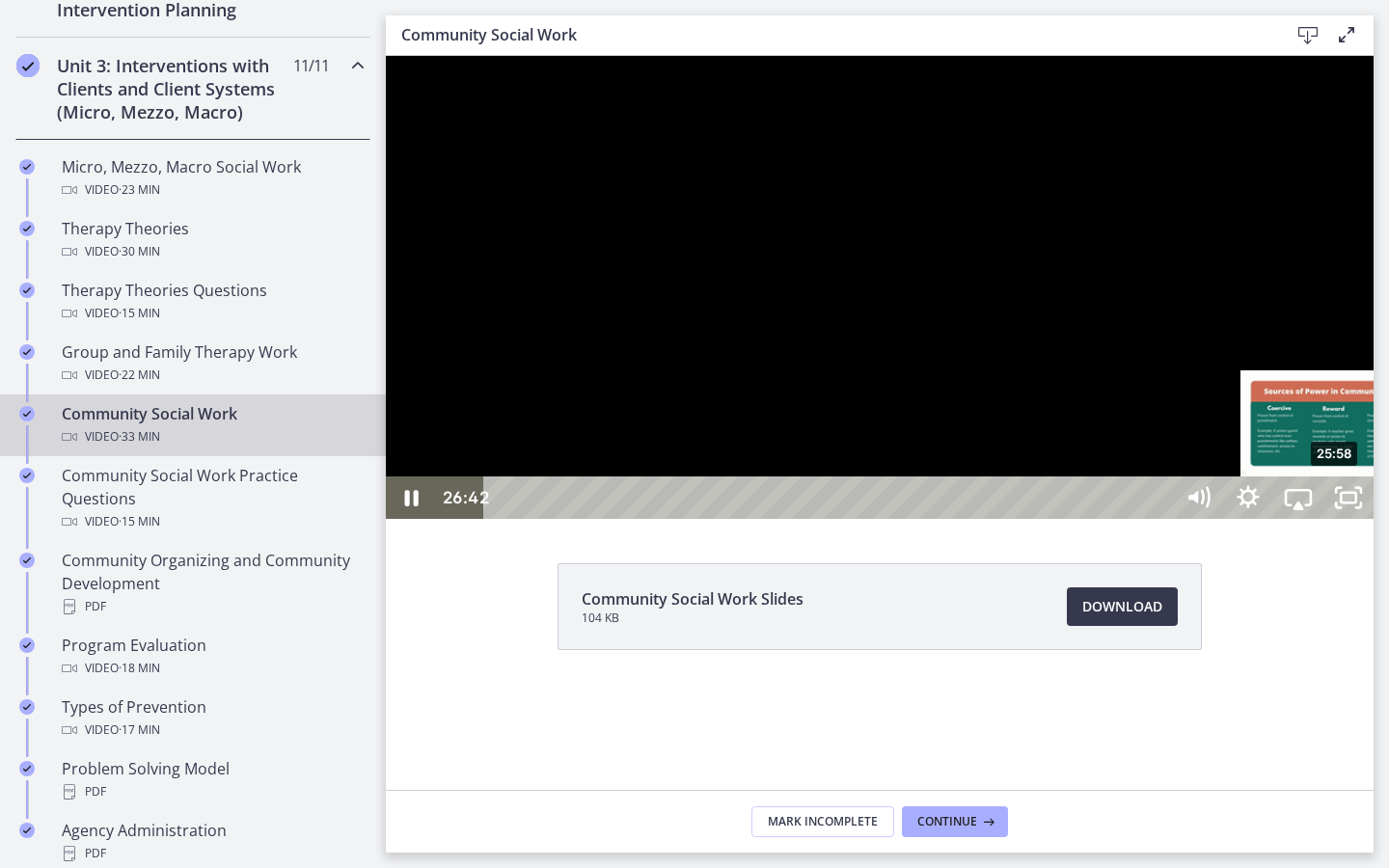 click on "25:58" at bounding box center (831, 498) 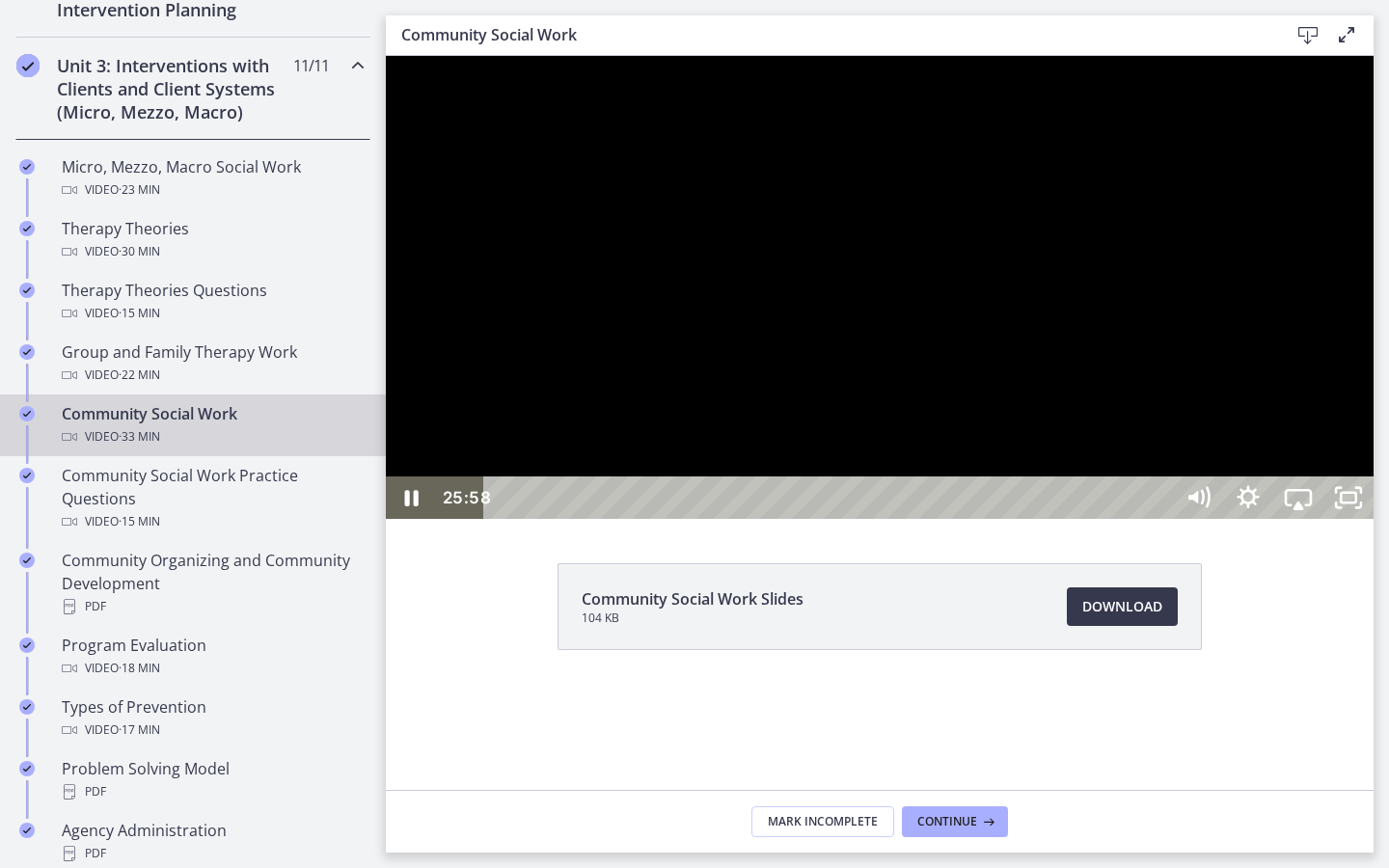 click at bounding box center [880, 287] 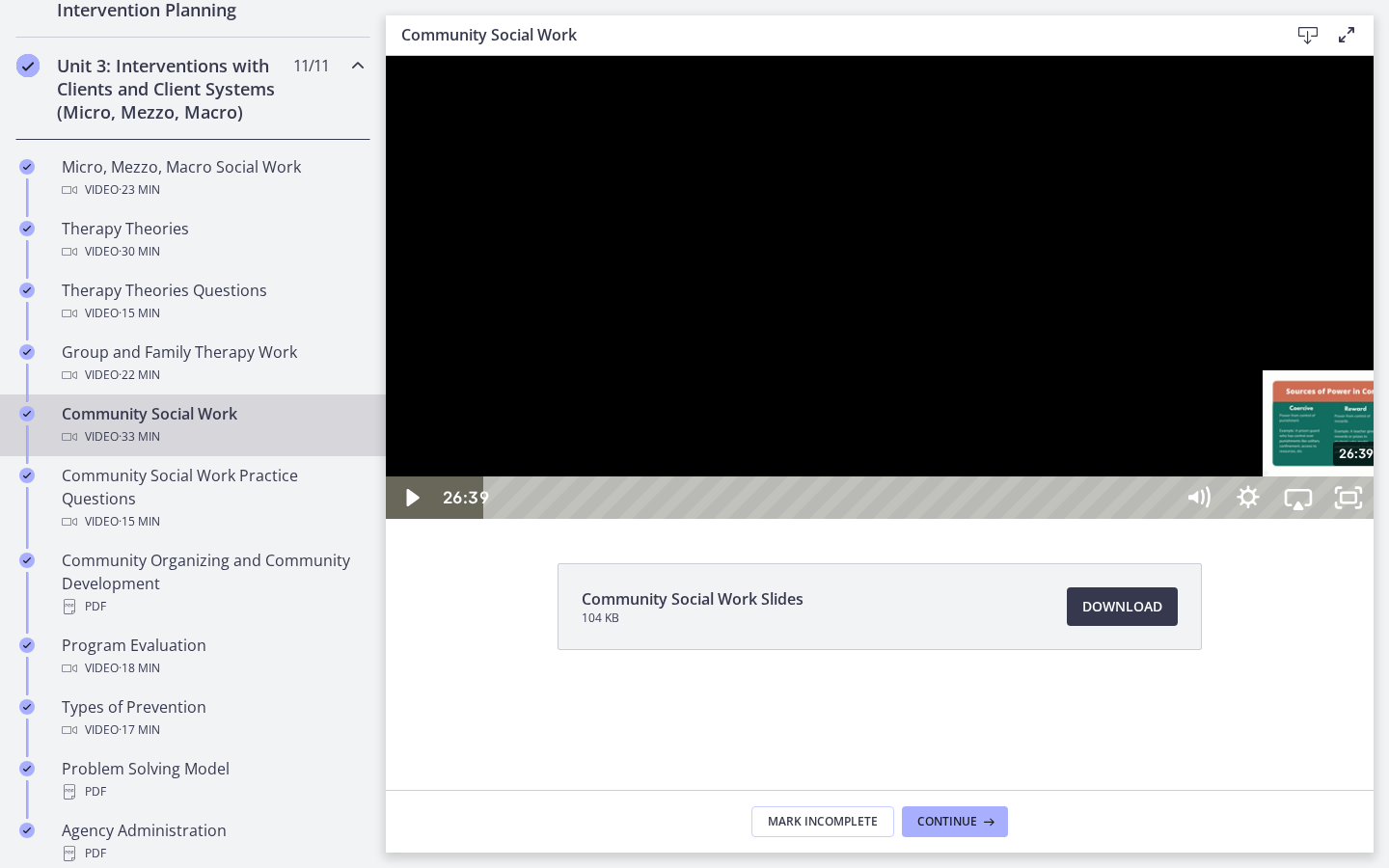 click on "26:39" at bounding box center [831, 498] 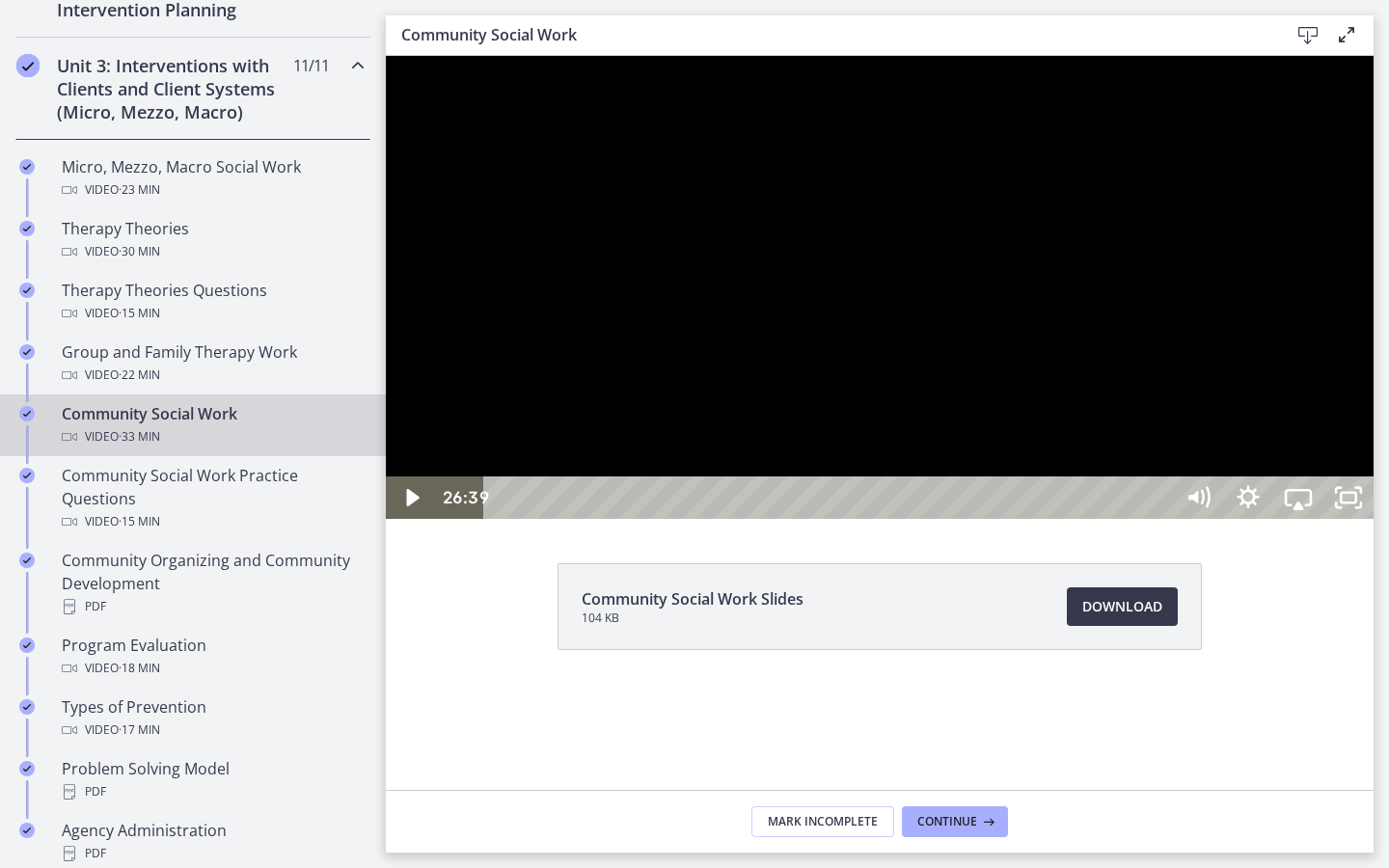 click at bounding box center [880, 287] 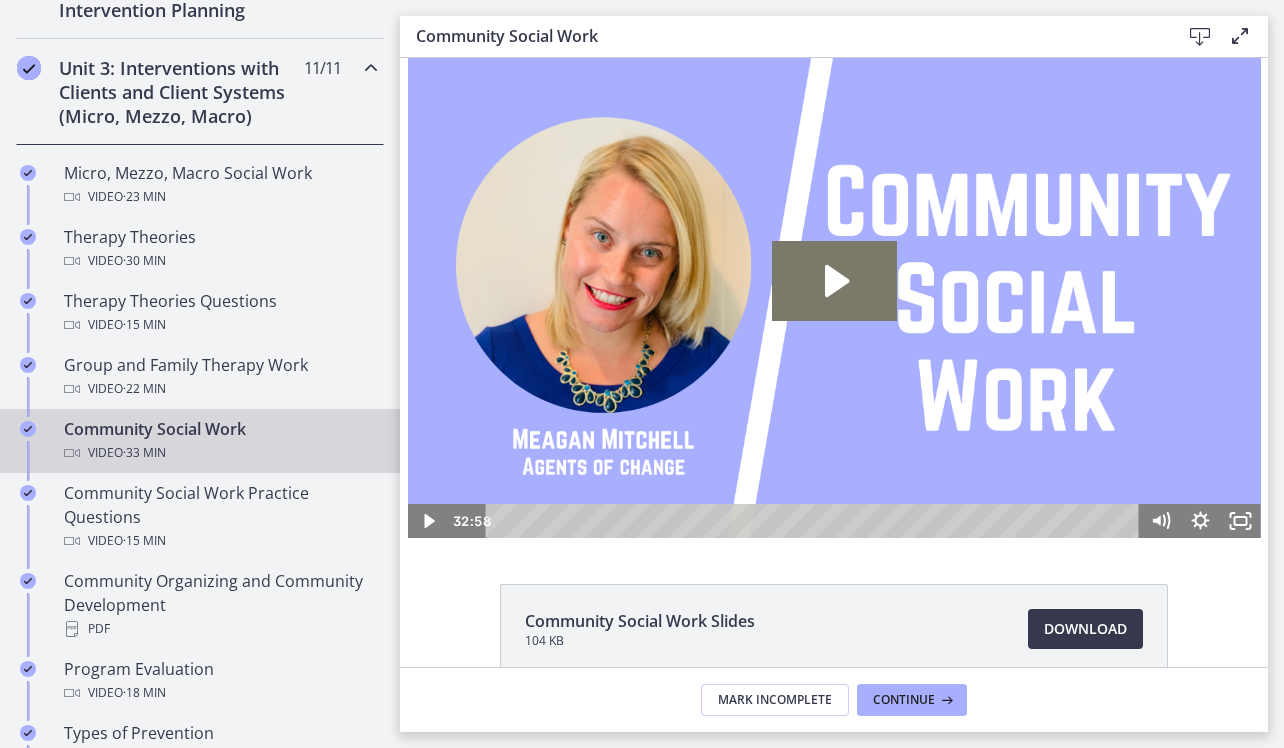 scroll, scrollTop: 0, scrollLeft: 0, axis: both 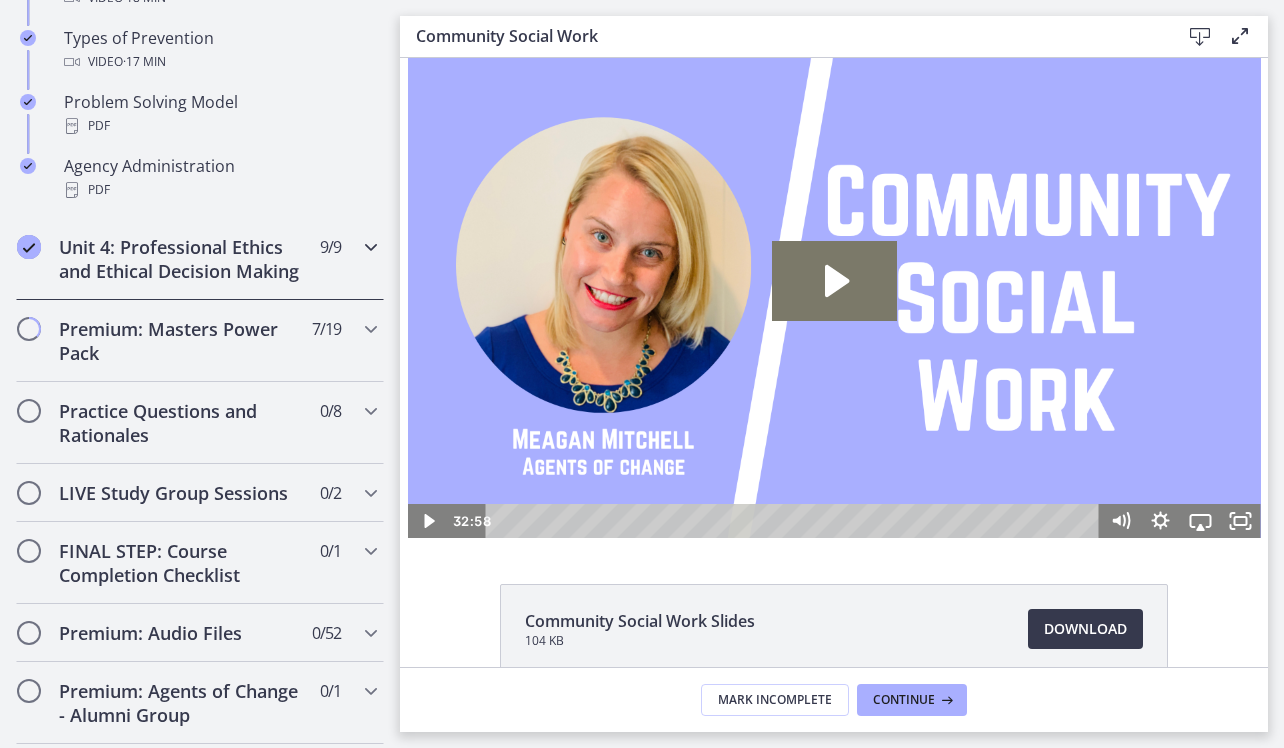 click on "Unit 4: Professional Ethics and Ethical Decision Making" at bounding box center [181, 259] 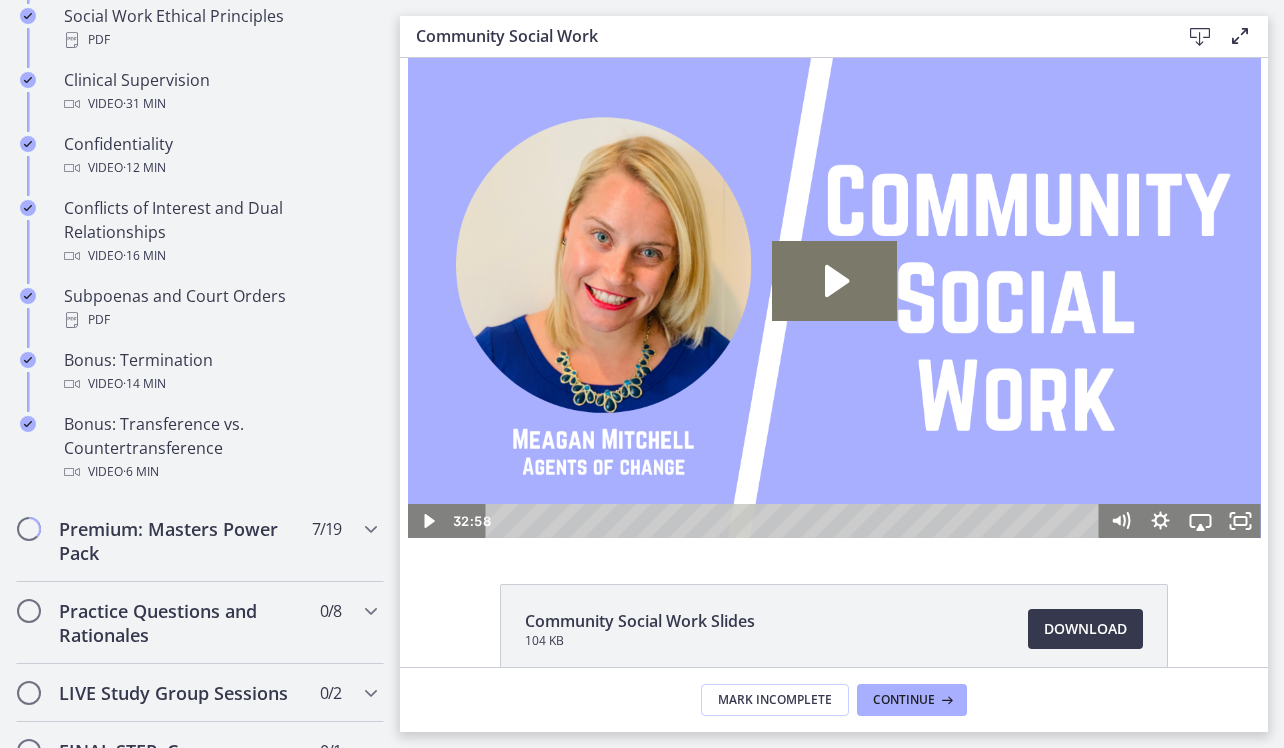 scroll, scrollTop: 1090, scrollLeft: 0, axis: vertical 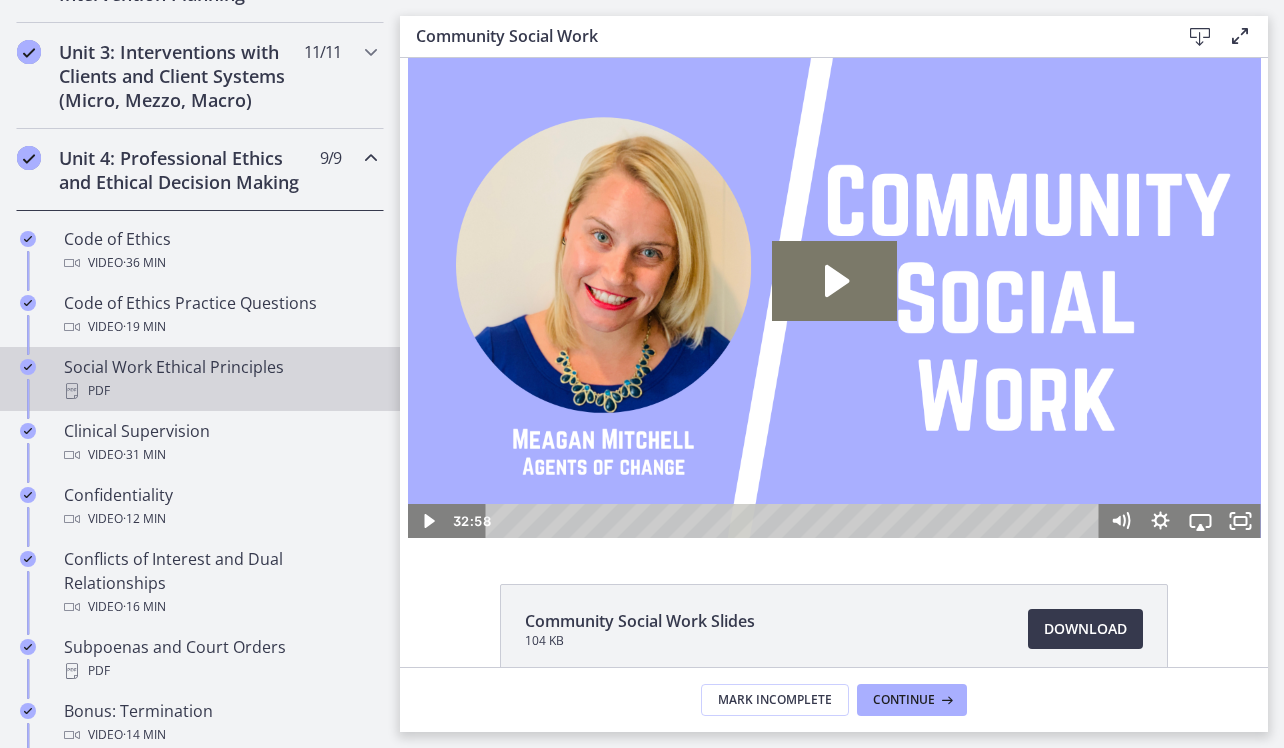 click on "Social Work Ethical Principles
PDF" at bounding box center [220, 379] 